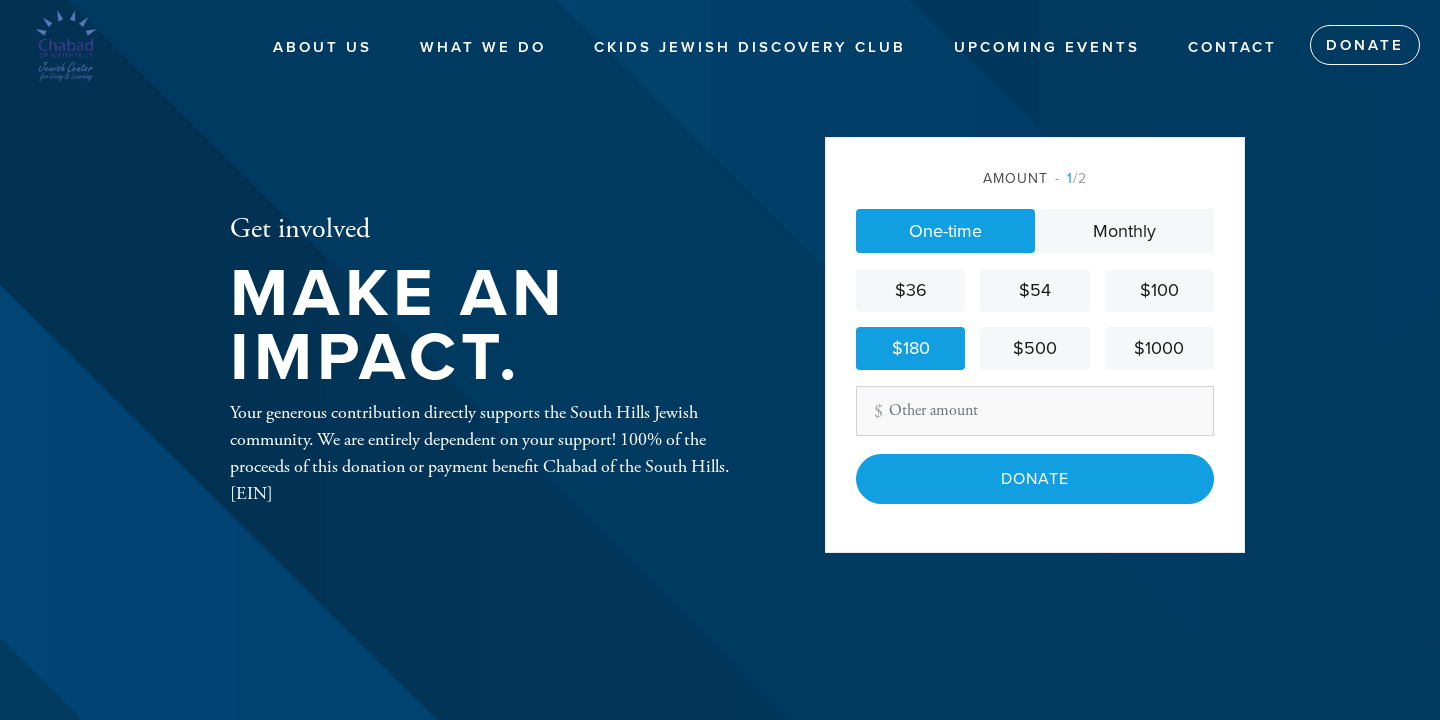 scroll, scrollTop: 0, scrollLeft: 0, axis: both 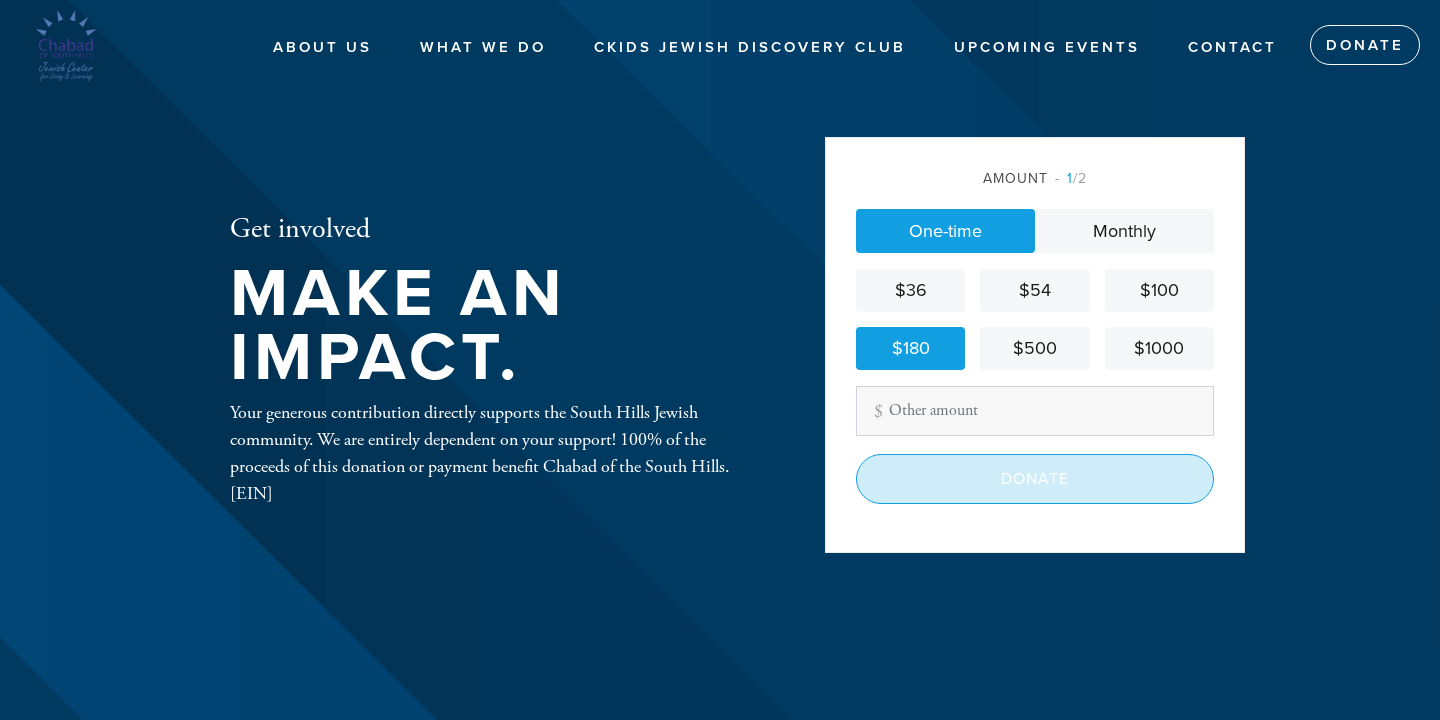 click on "Donate" at bounding box center [1035, 479] 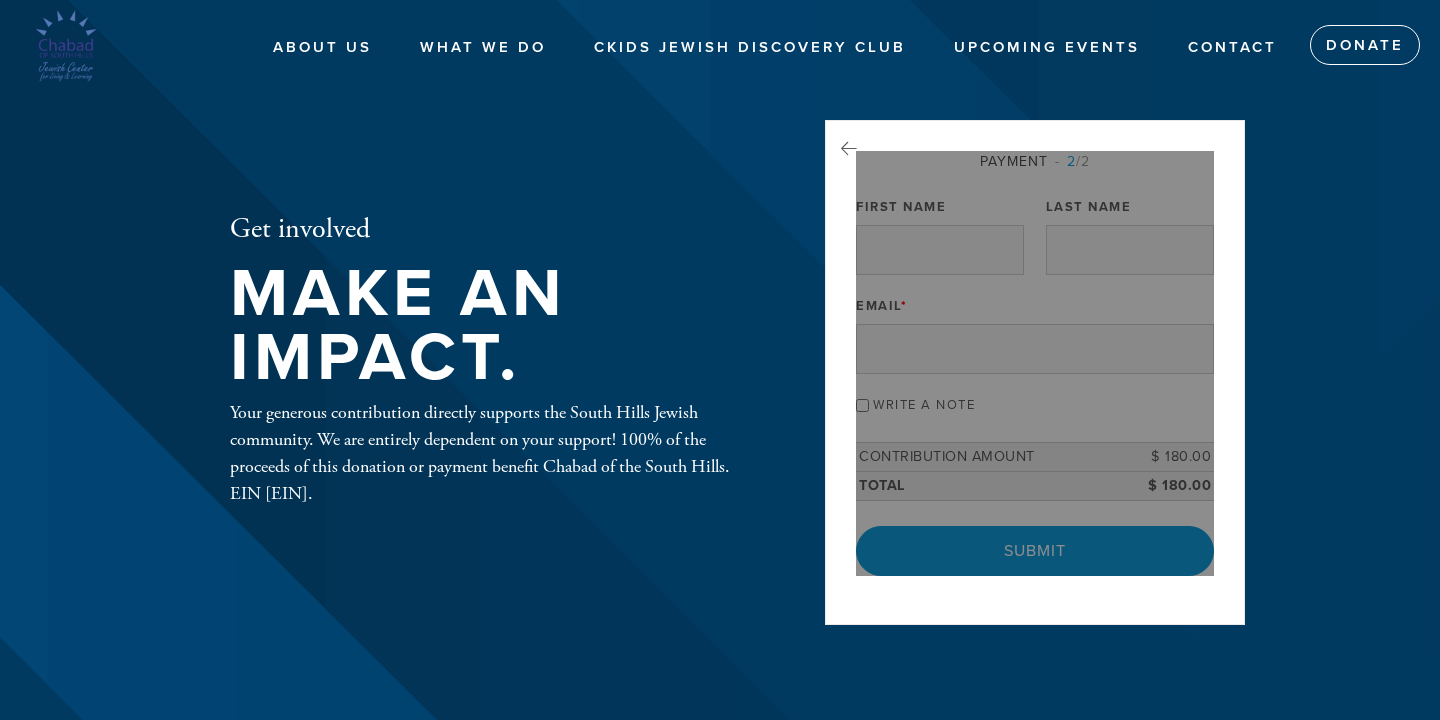 scroll, scrollTop: 0, scrollLeft: 0, axis: both 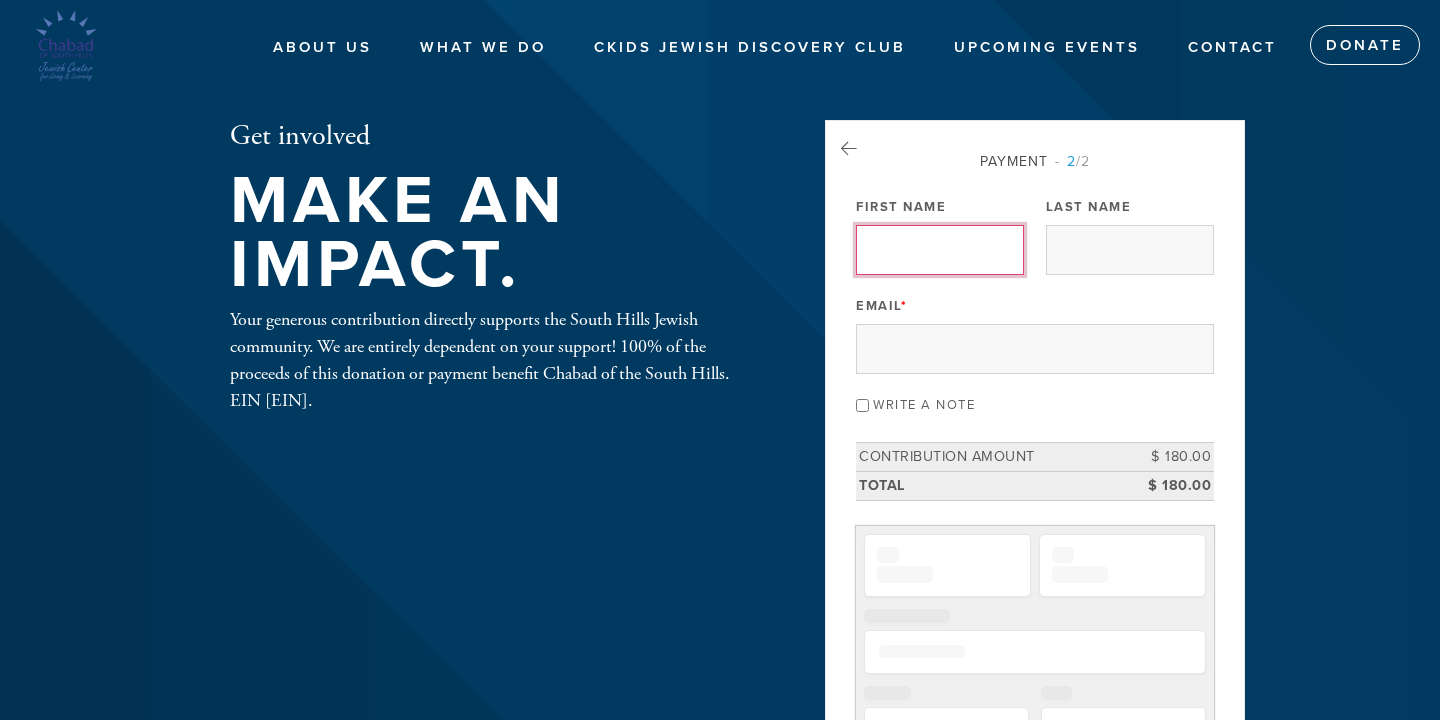 click on "First Name" at bounding box center (940, 250) 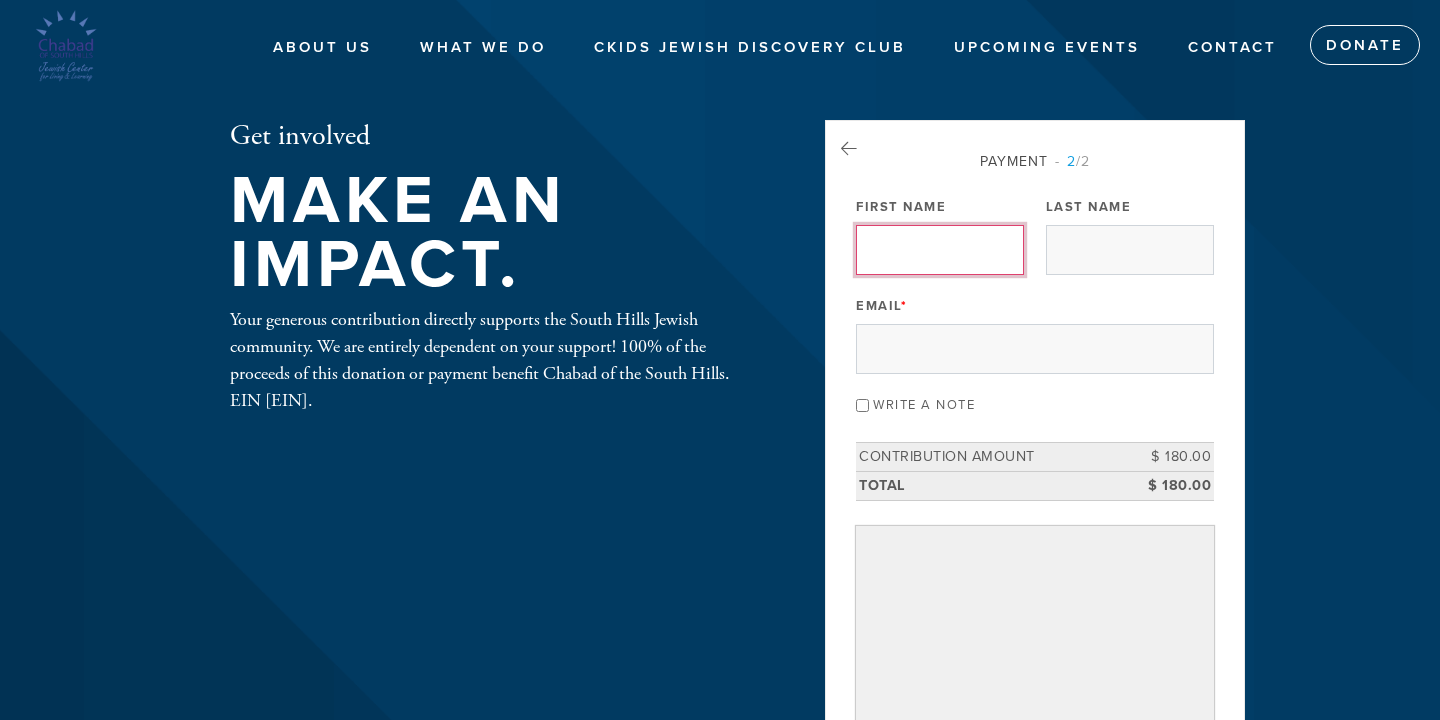 click on "First Name" at bounding box center (940, 250) 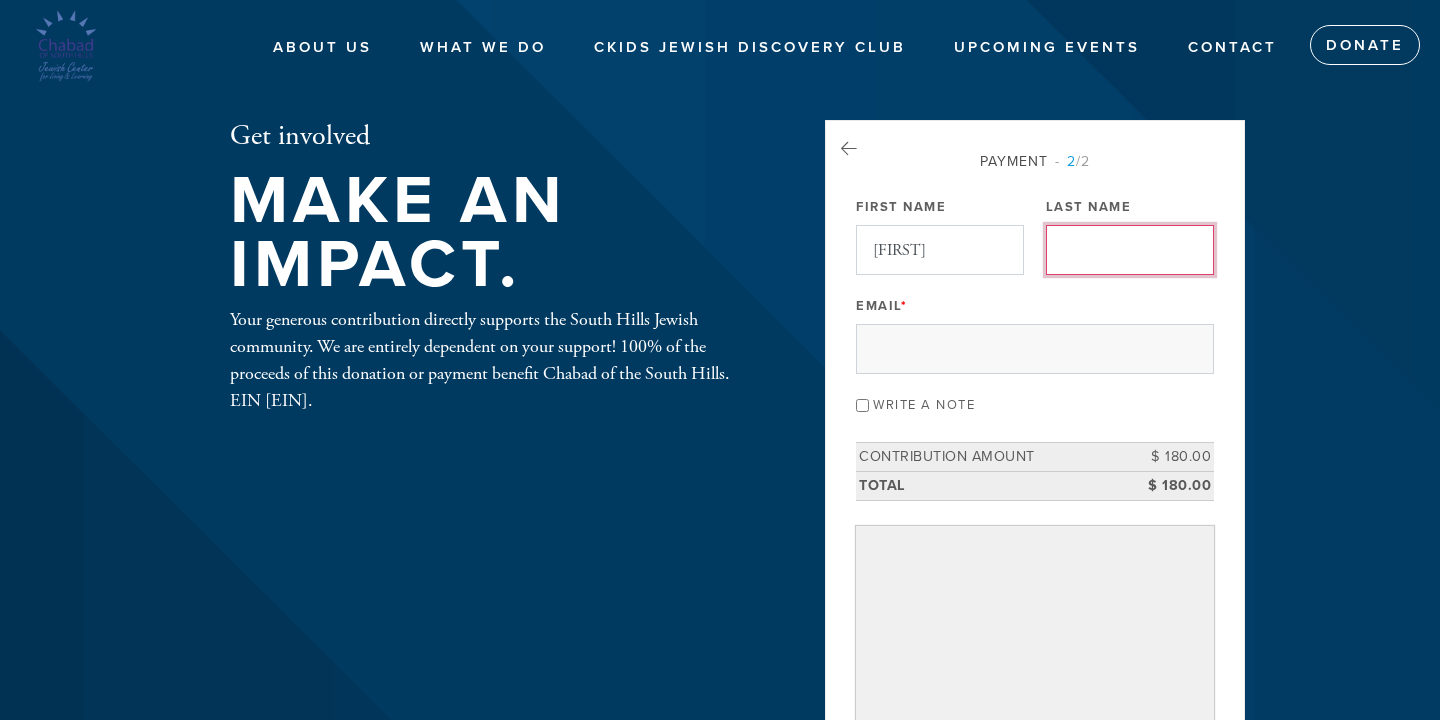 type on "[LAST]" 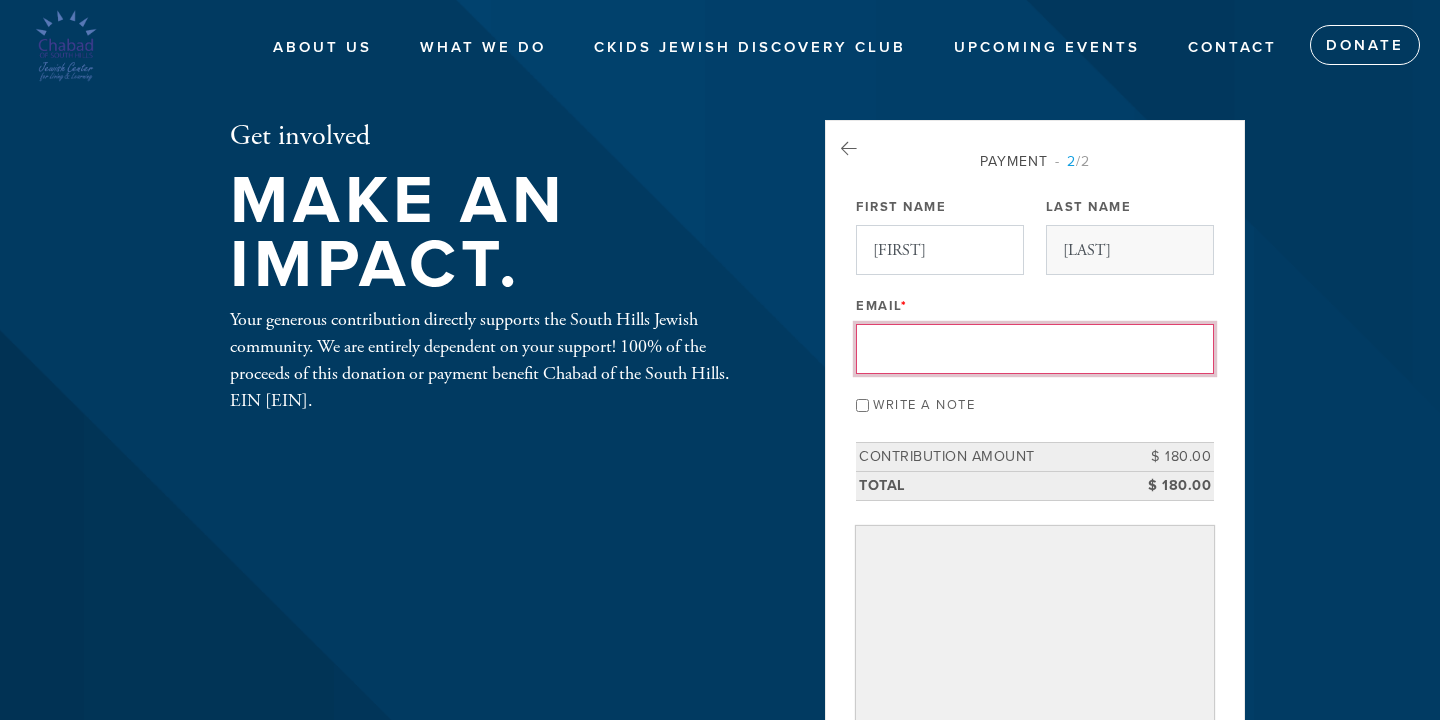 type on "[EMAIL]" 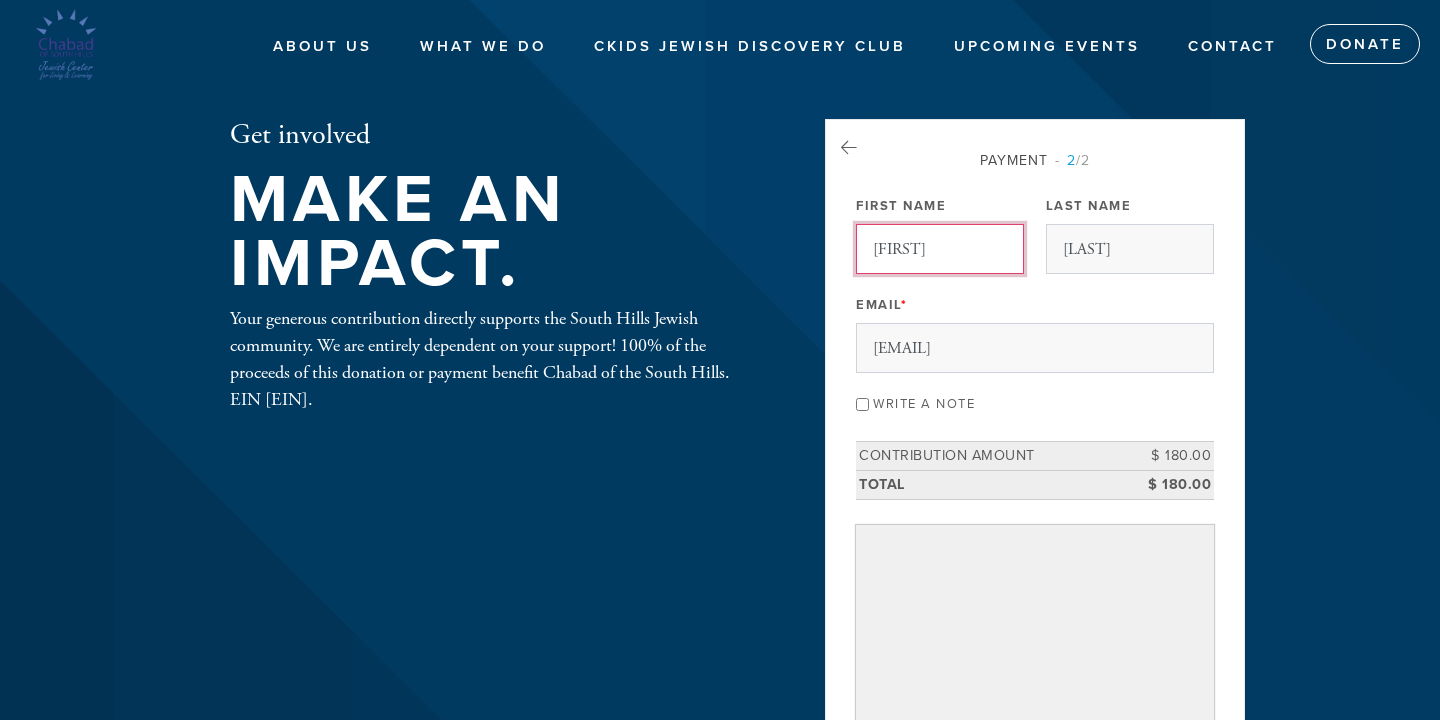 scroll, scrollTop: 7, scrollLeft: 0, axis: vertical 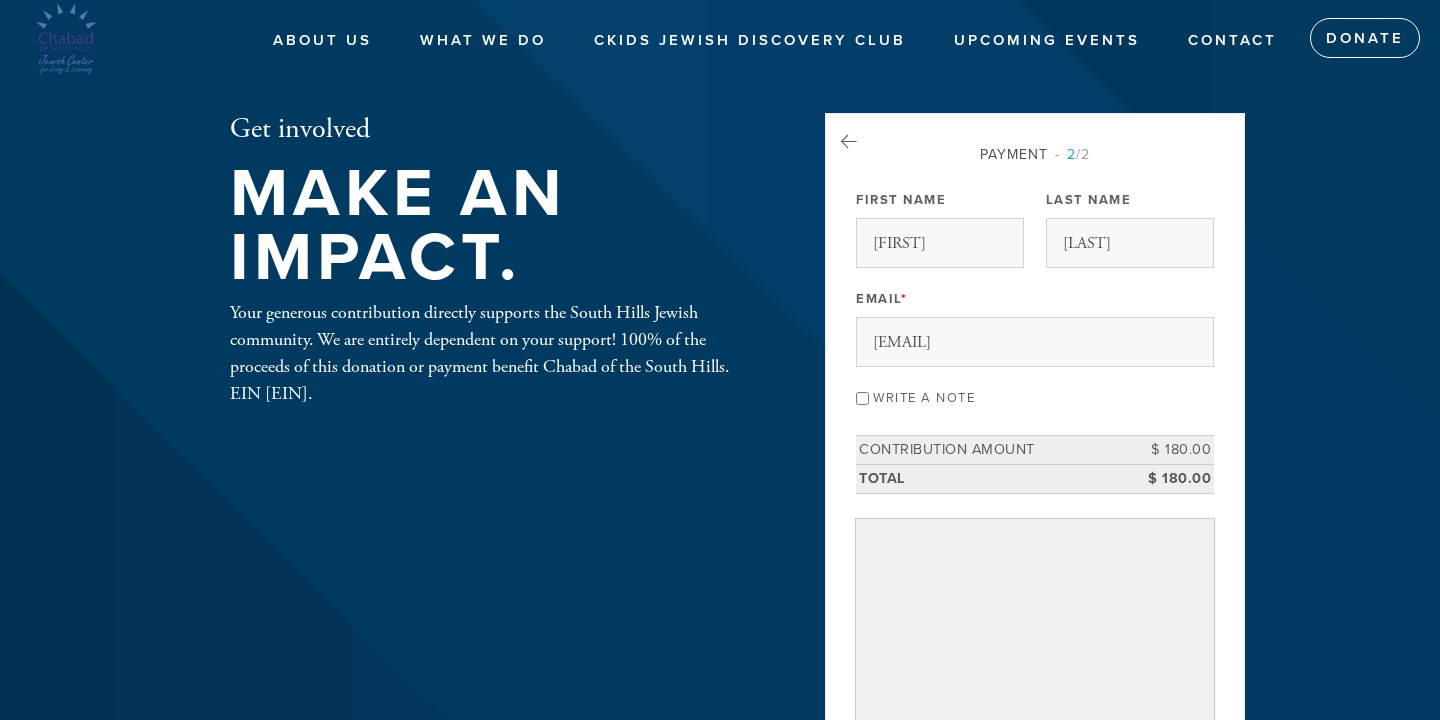 click on "Write a note" at bounding box center (862, 398) 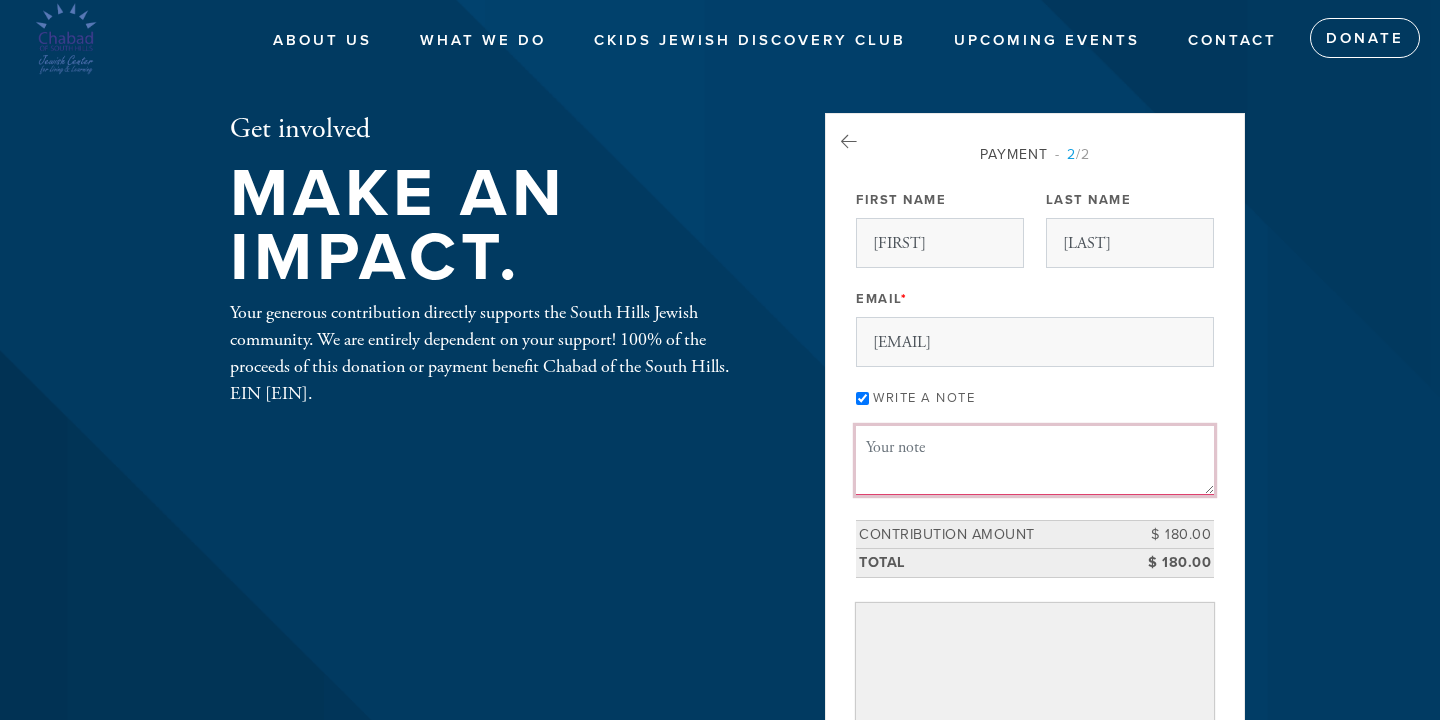 click on "Message or dedication" at bounding box center (1035, 460) 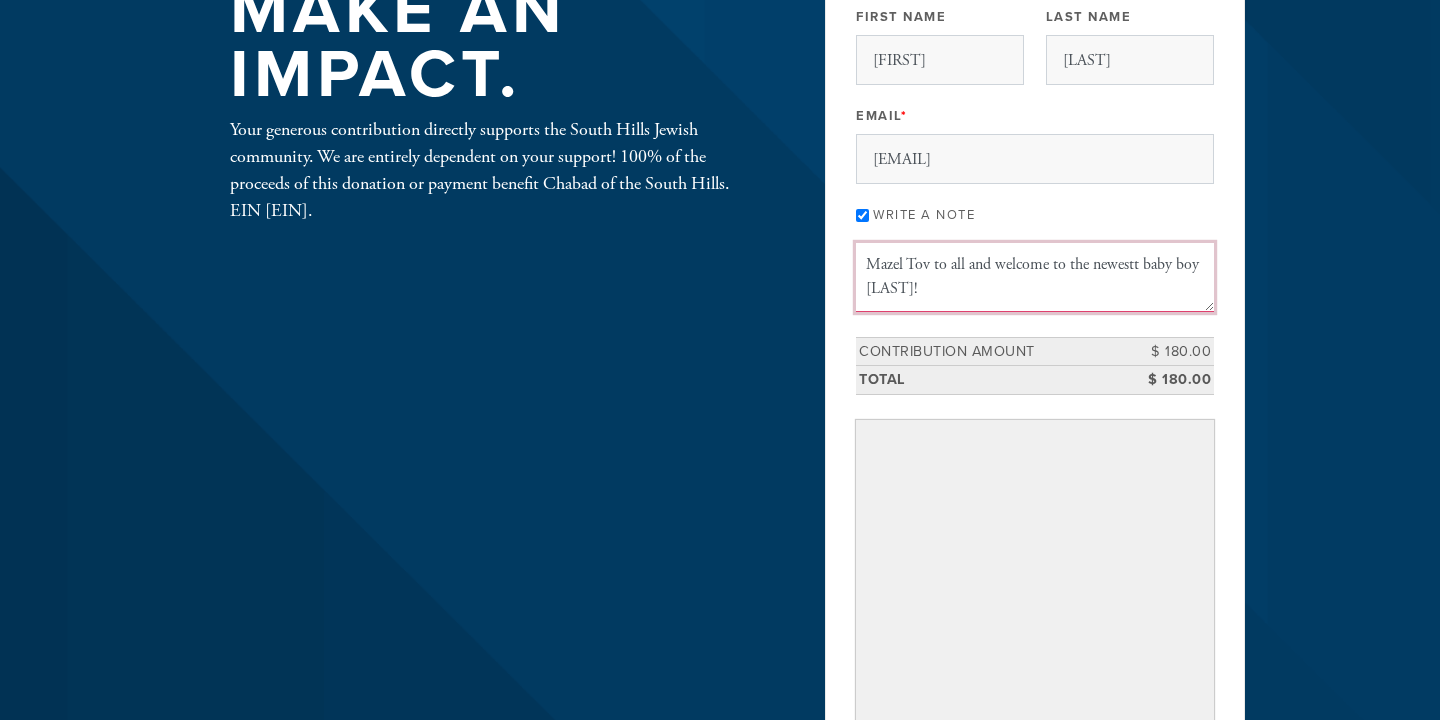 scroll, scrollTop: 245, scrollLeft: 0, axis: vertical 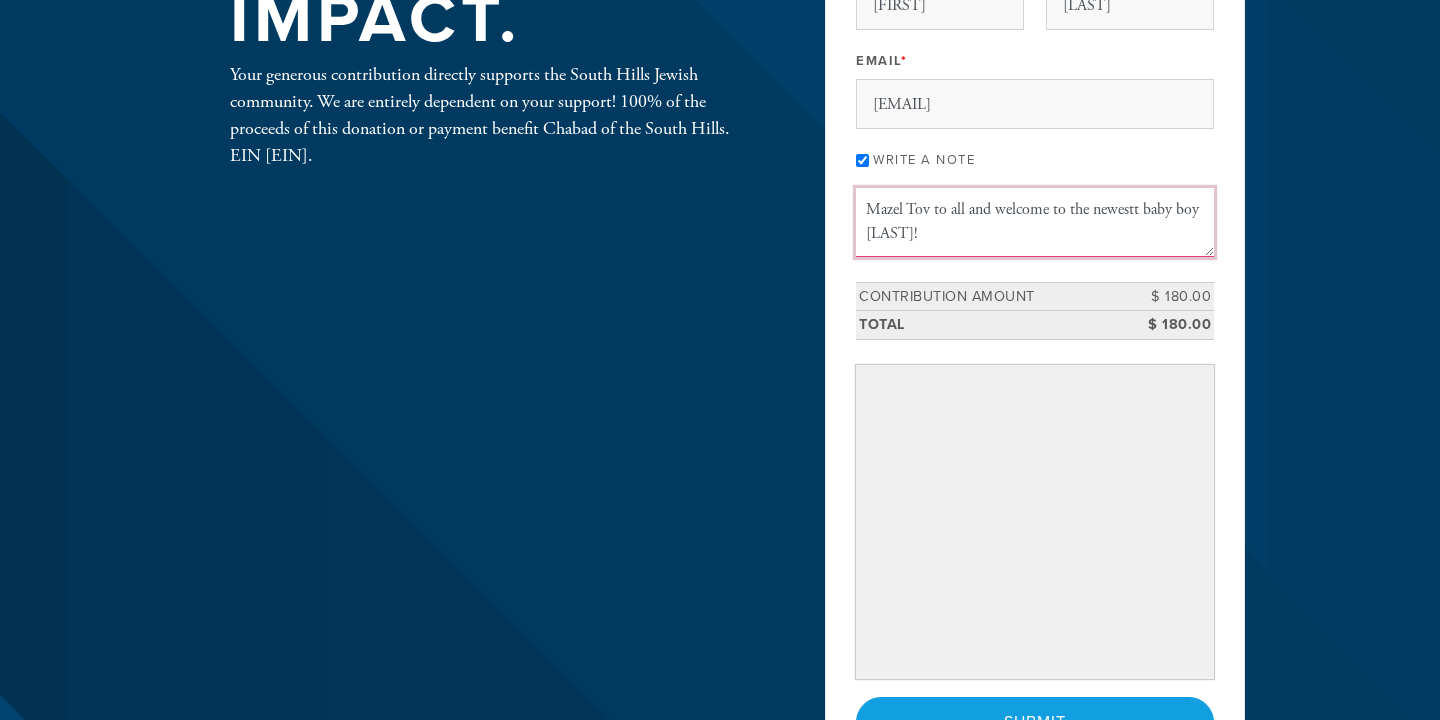 type on "Mazel Tov to all and welcome to the newestt baby boy [LAST]!" 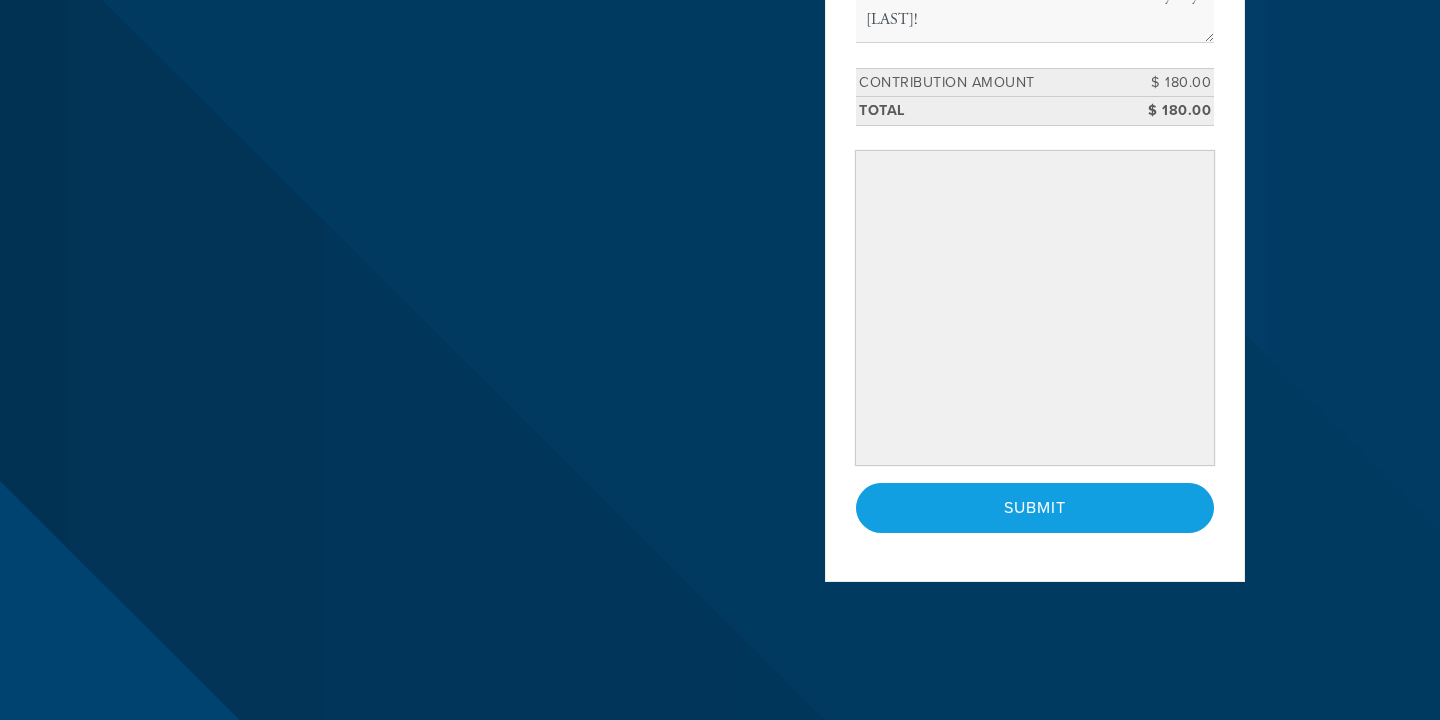scroll, scrollTop: 479, scrollLeft: 0, axis: vertical 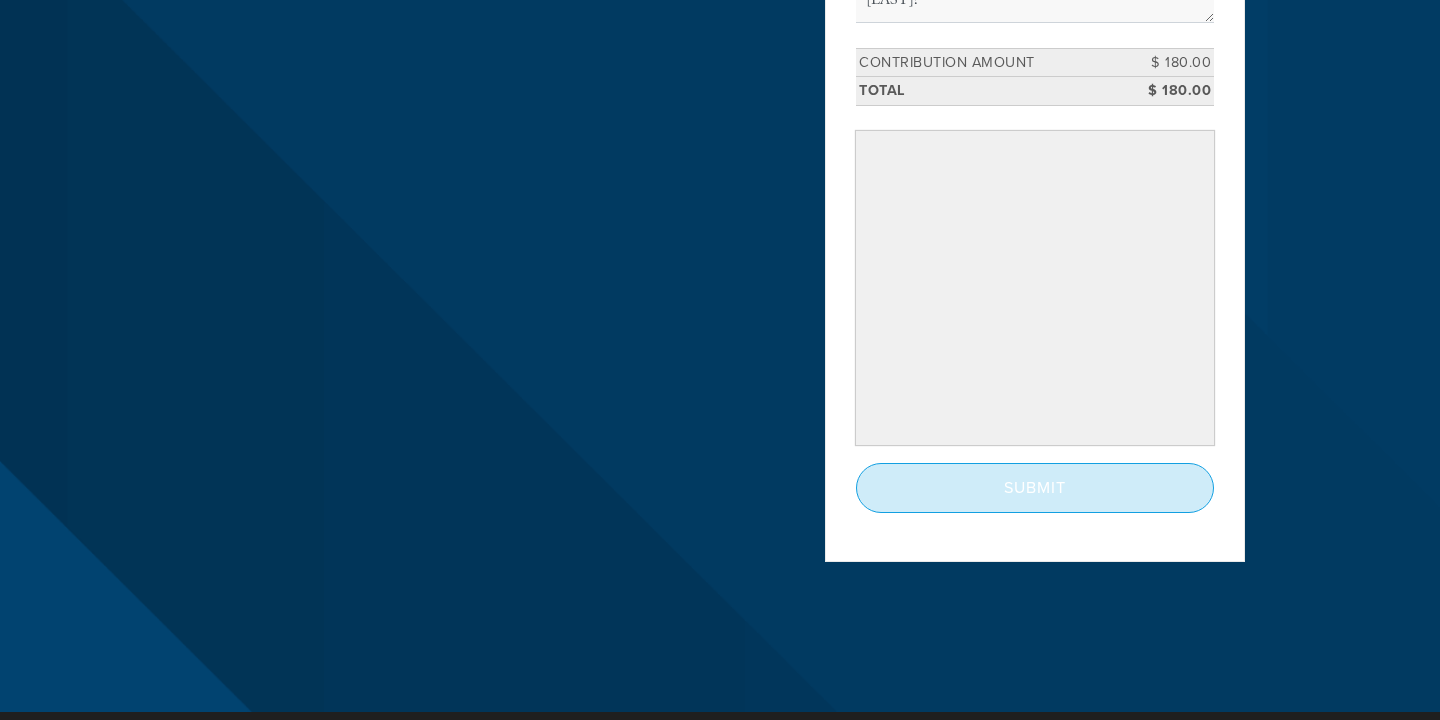 click on "Submit" at bounding box center (1035, 488) 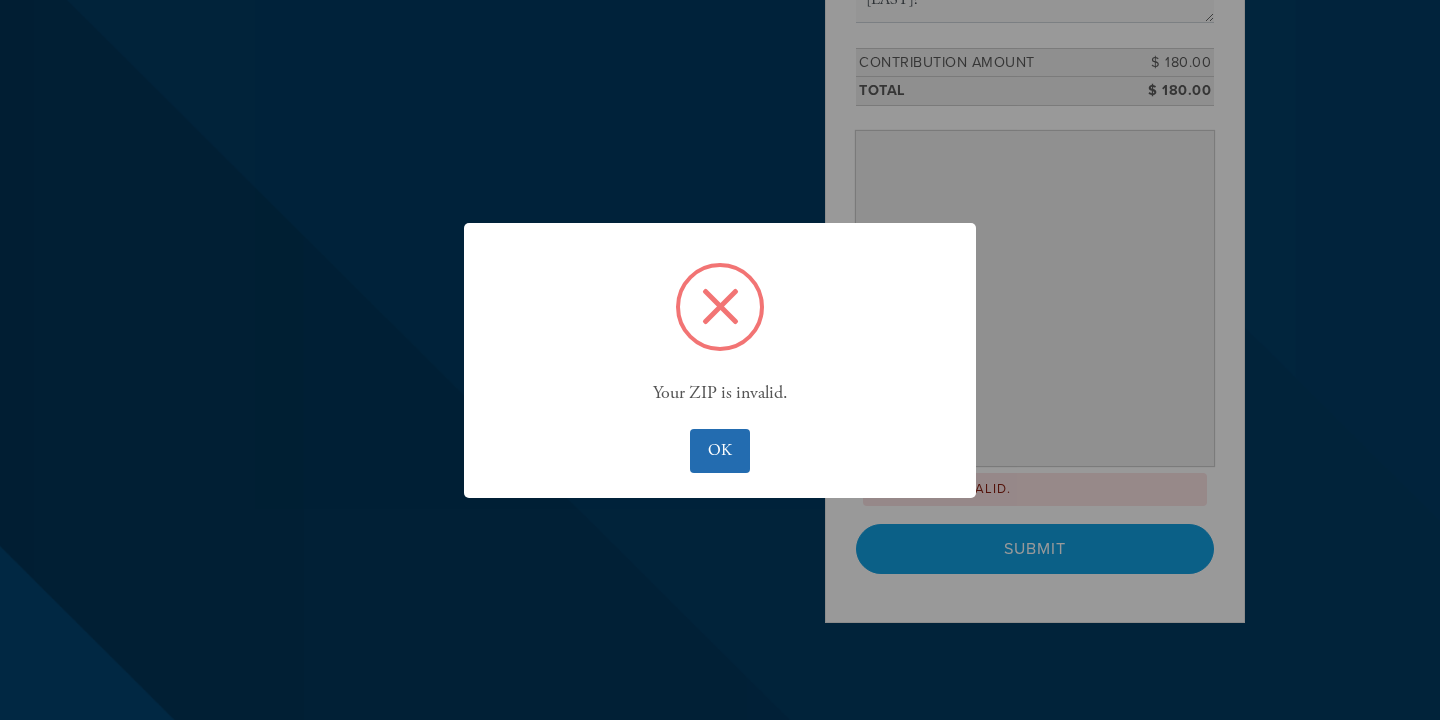 click on "OK" at bounding box center [719, 451] 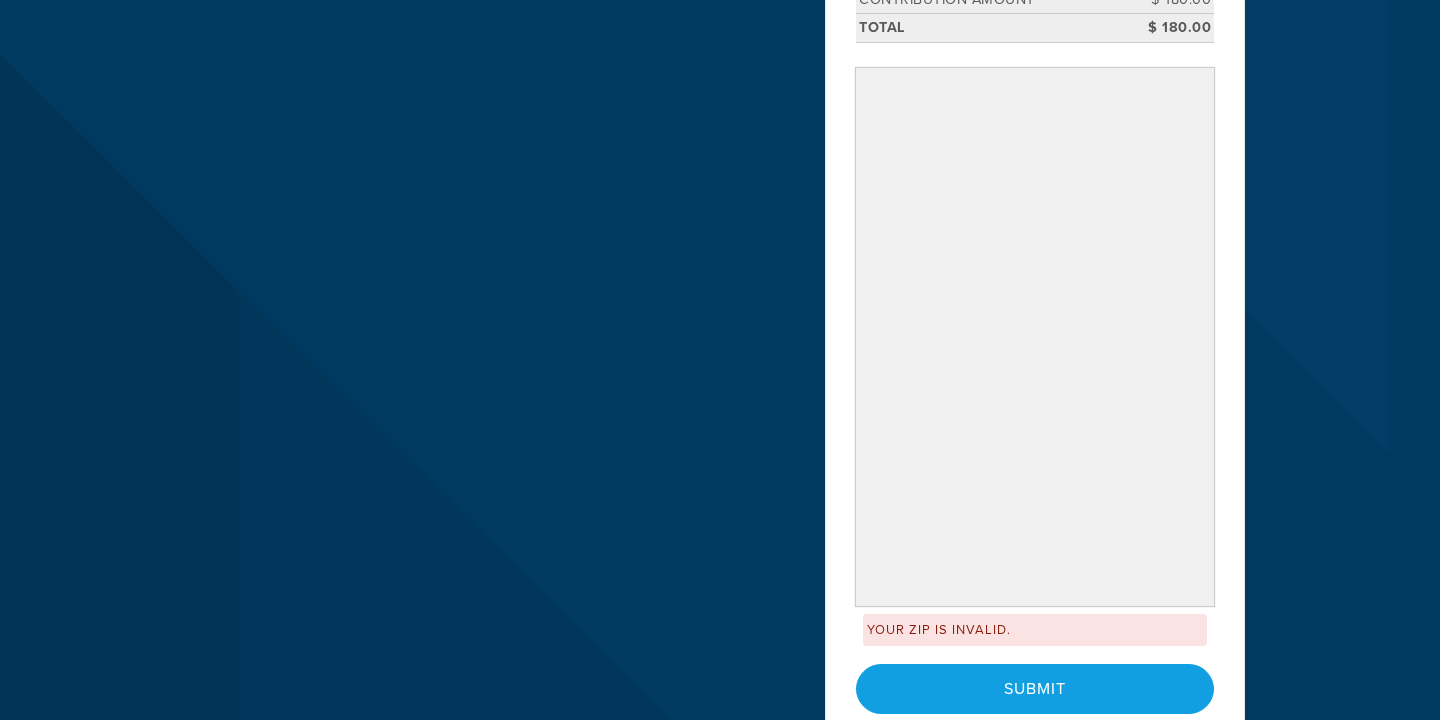 scroll, scrollTop: 544, scrollLeft: 0, axis: vertical 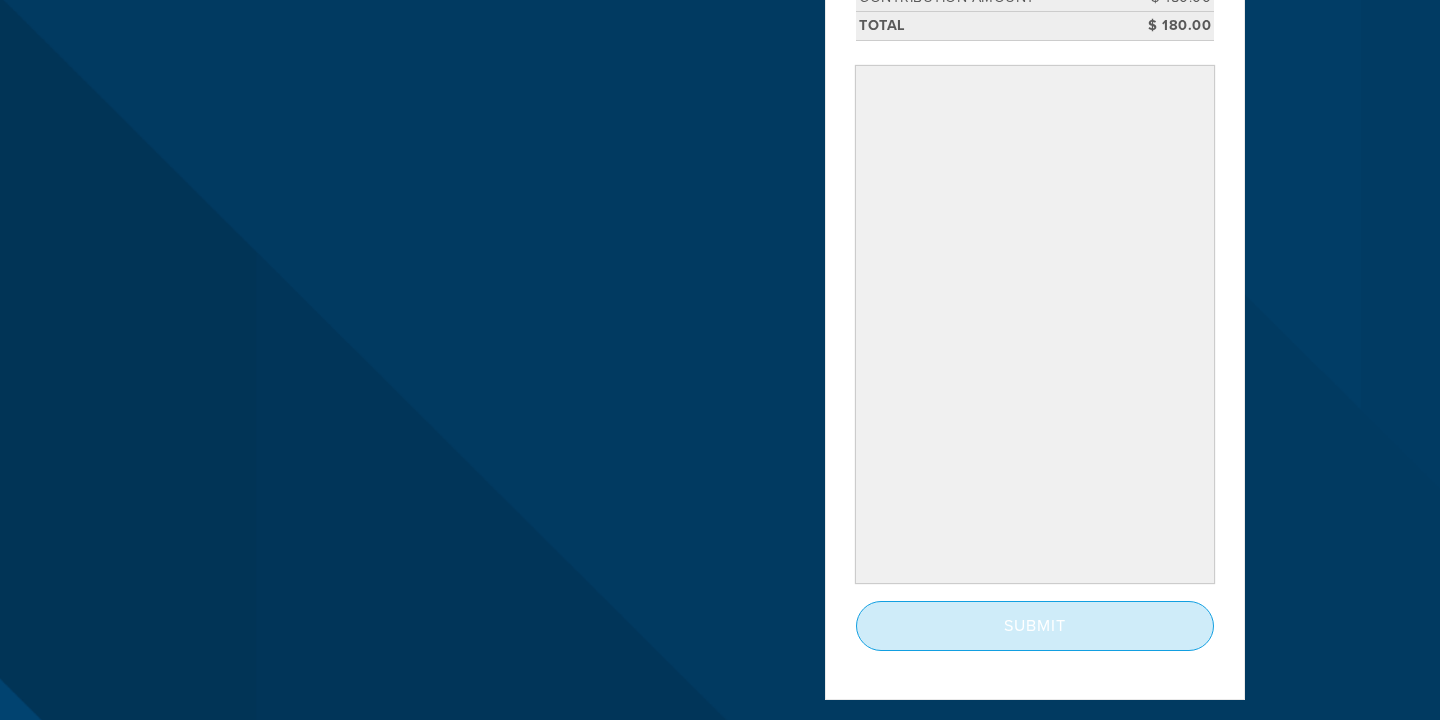 click on "Submit" at bounding box center [1035, 626] 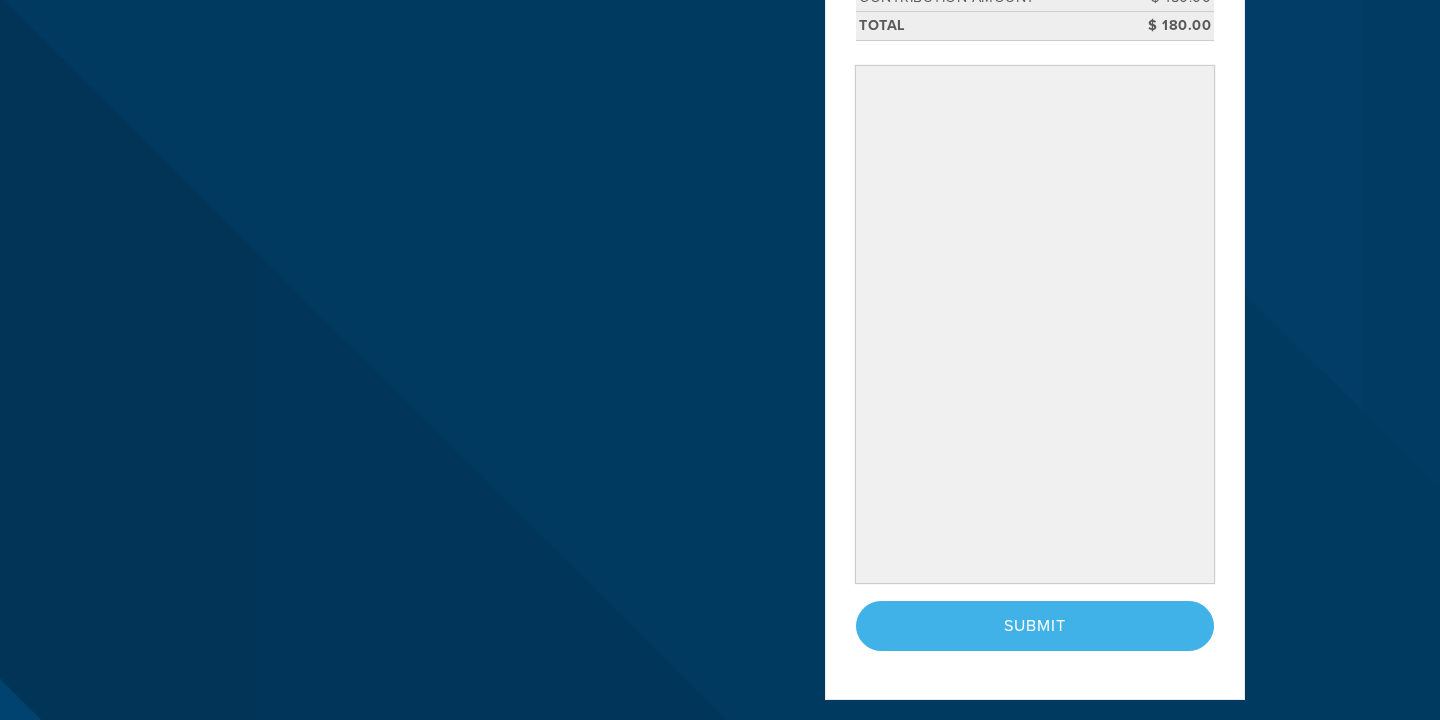 click on "< Previous Page Submit" at bounding box center (1035, 626) 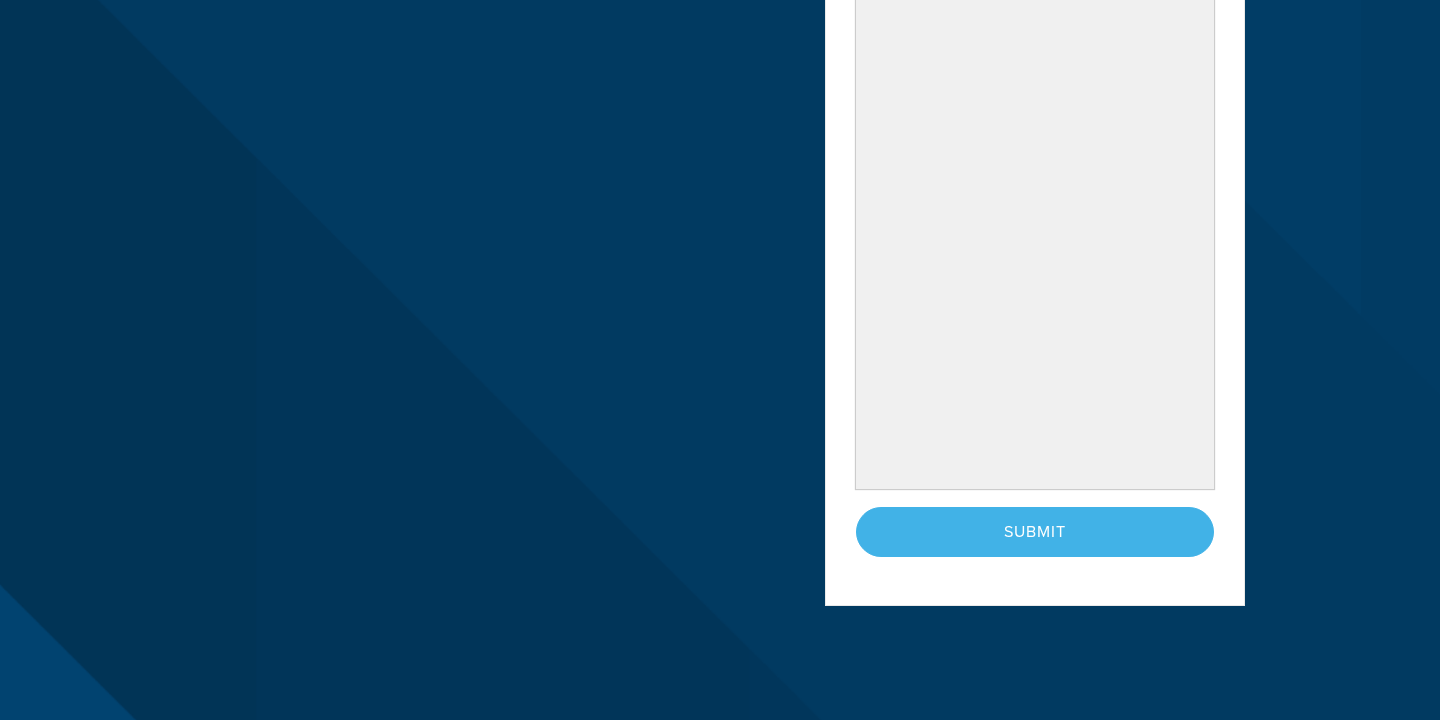 scroll, scrollTop: 639, scrollLeft: 0, axis: vertical 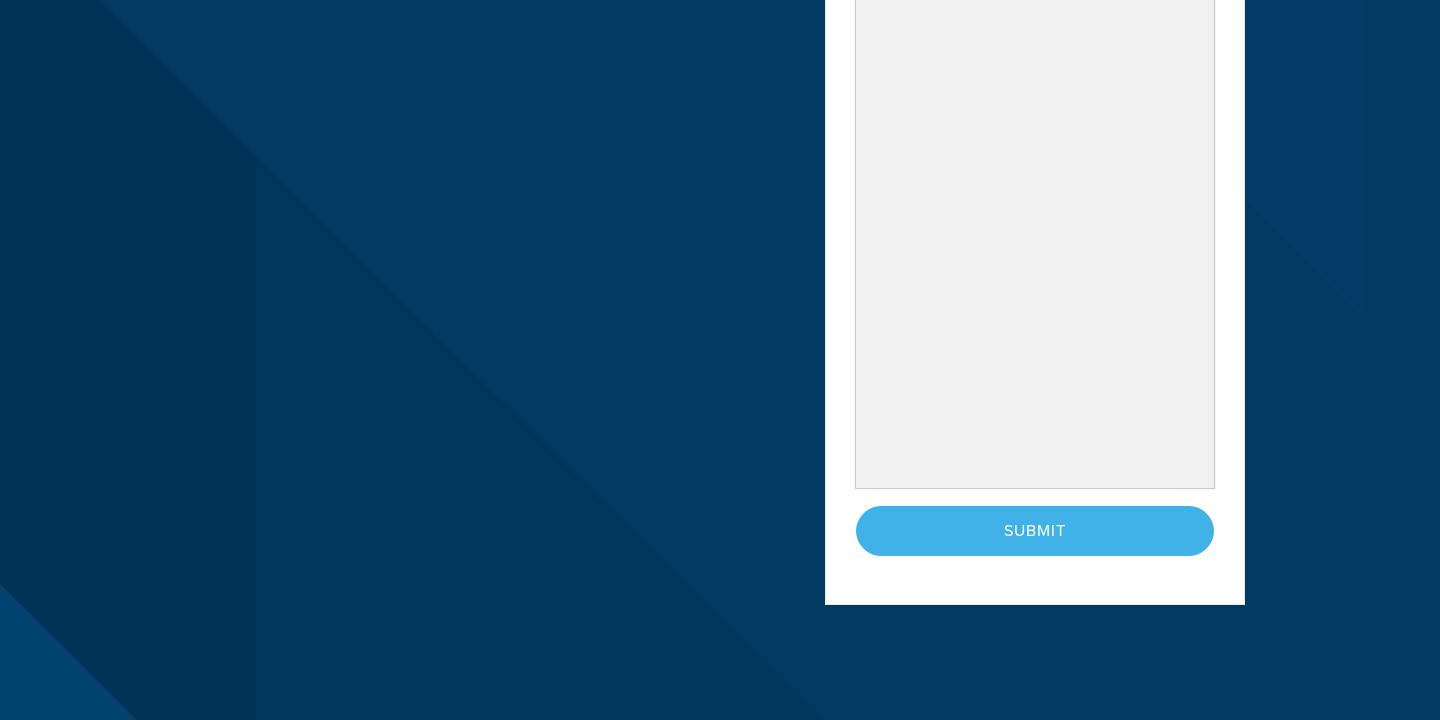 click on "< Previous Page Submit" at bounding box center [1035, 531] 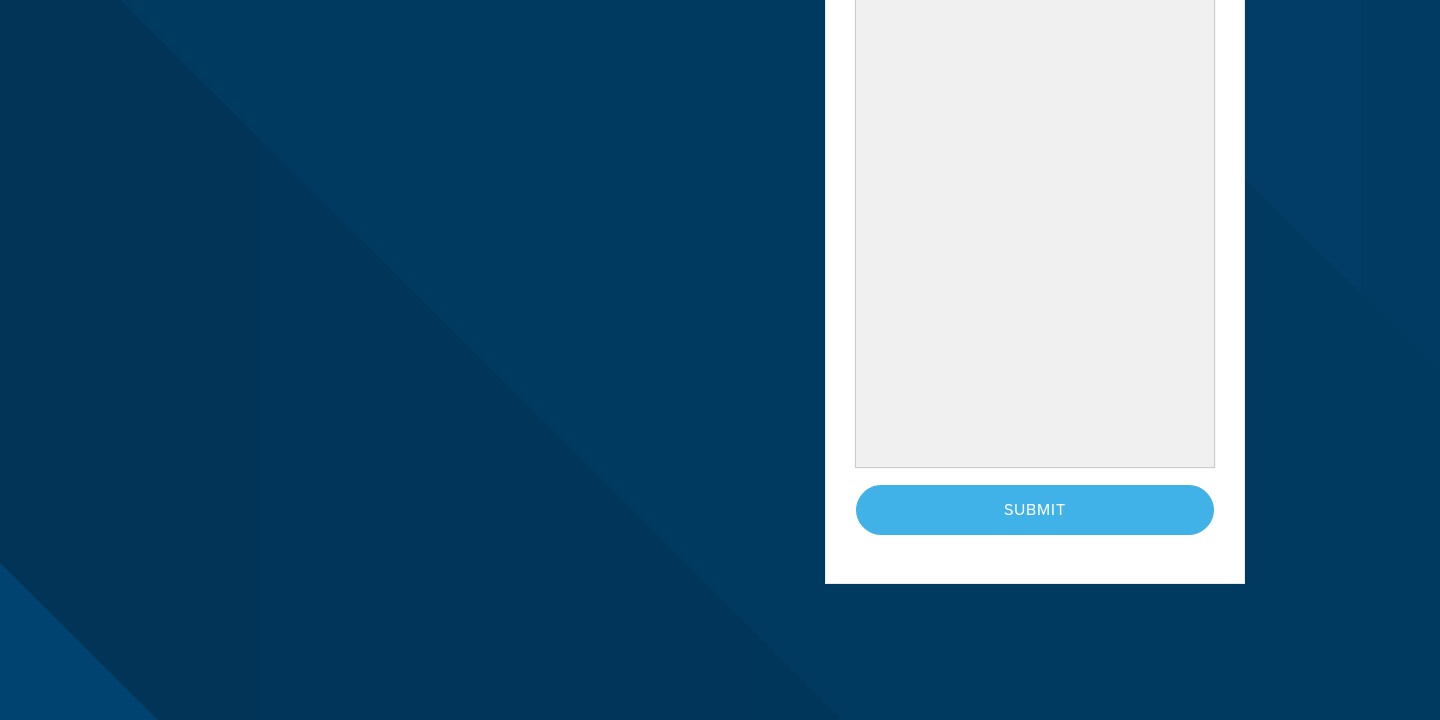 scroll, scrollTop: 666, scrollLeft: 0, axis: vertical 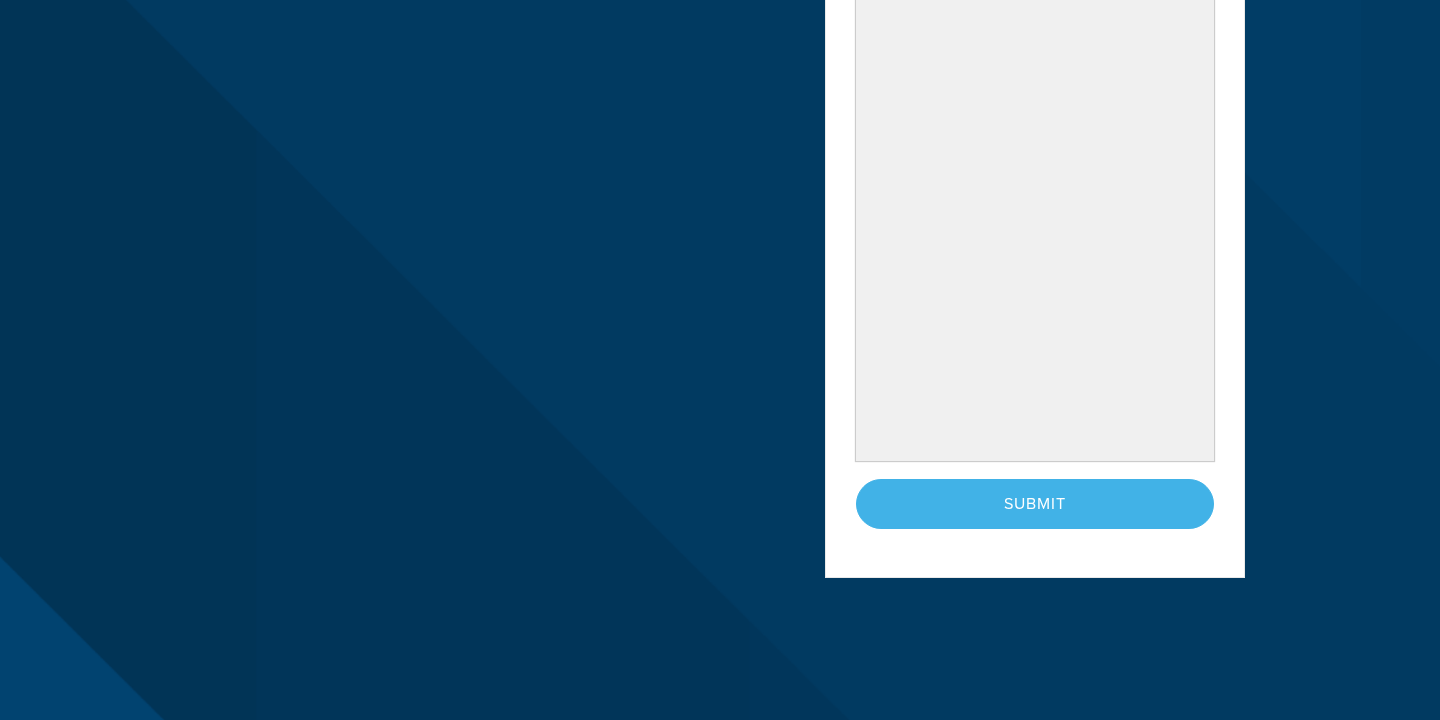 click on "< Previous Page Submit" at bounding box center (1035, 504) 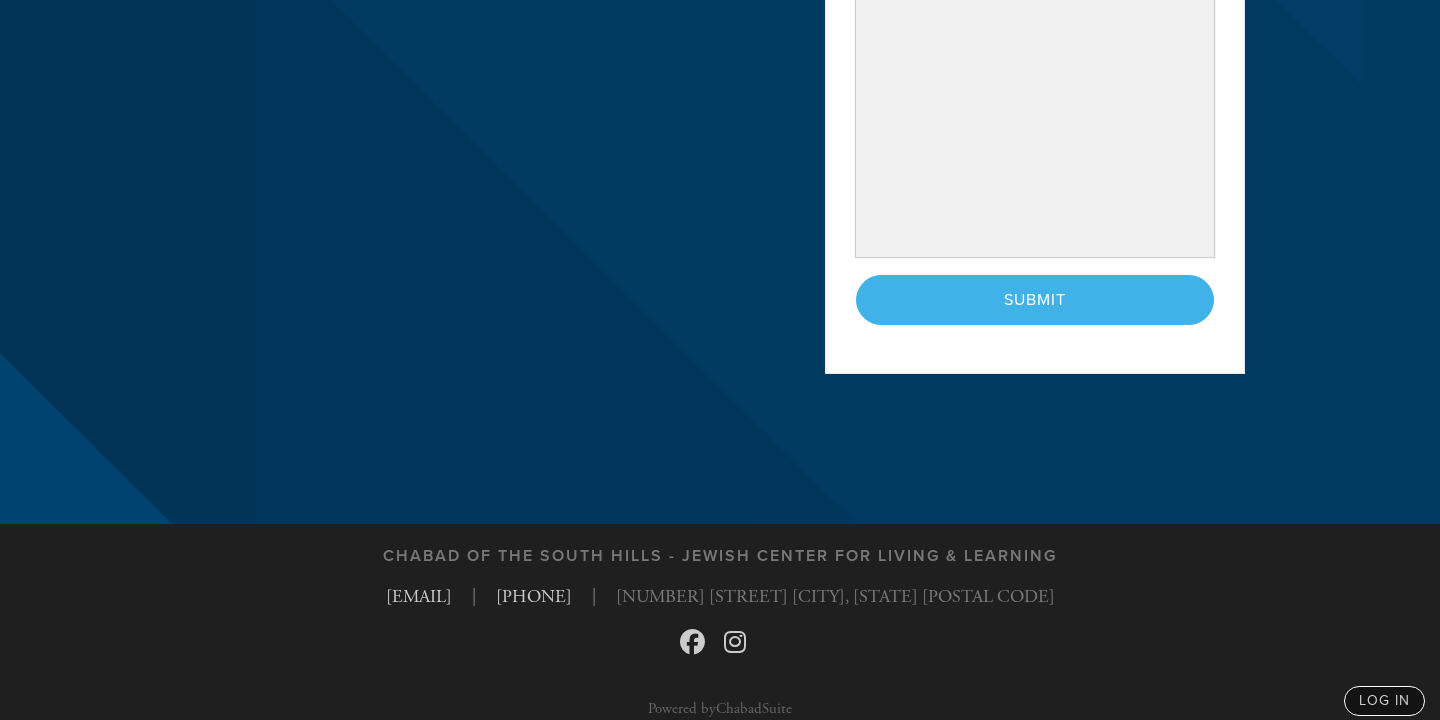 scroll, scrollTop: 874, scrollLeft: 0, axis: vertical 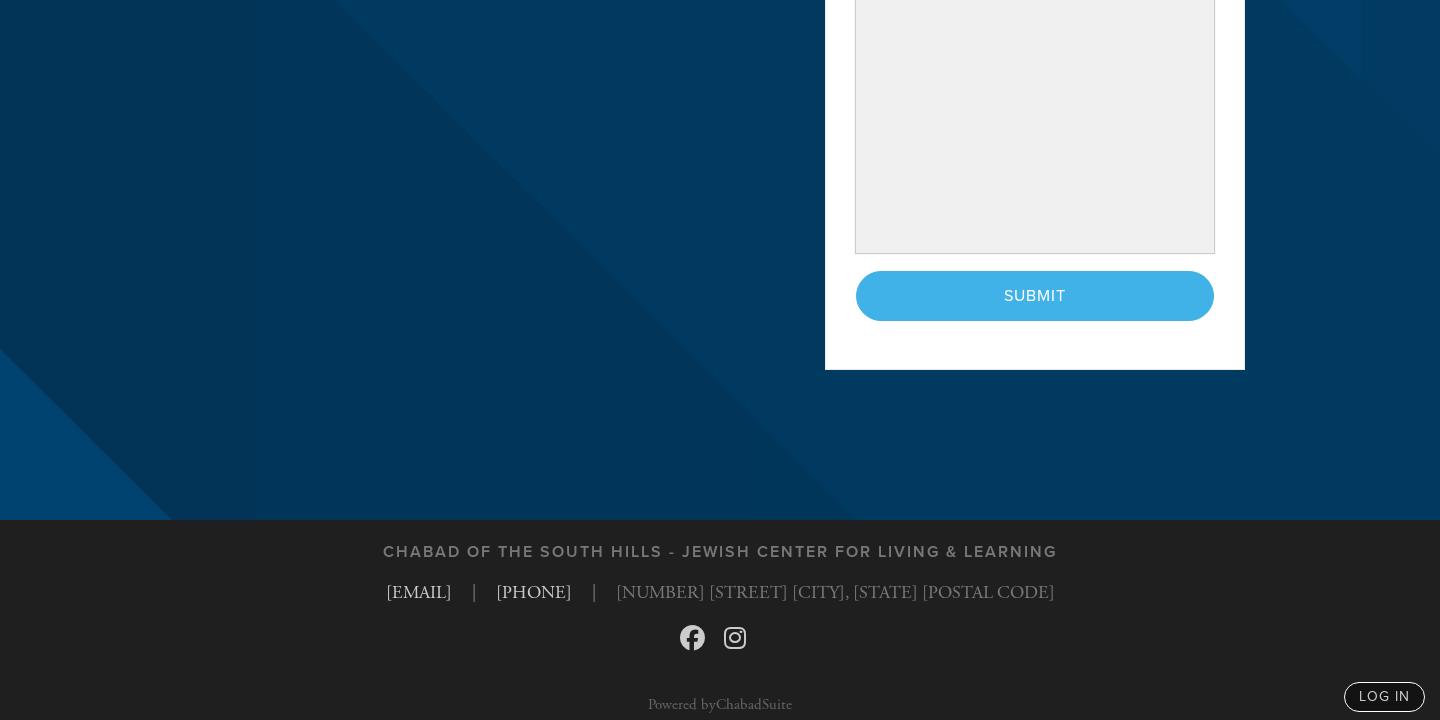 click on "< Previous Page Submit" at bounding box center (1035, 296) 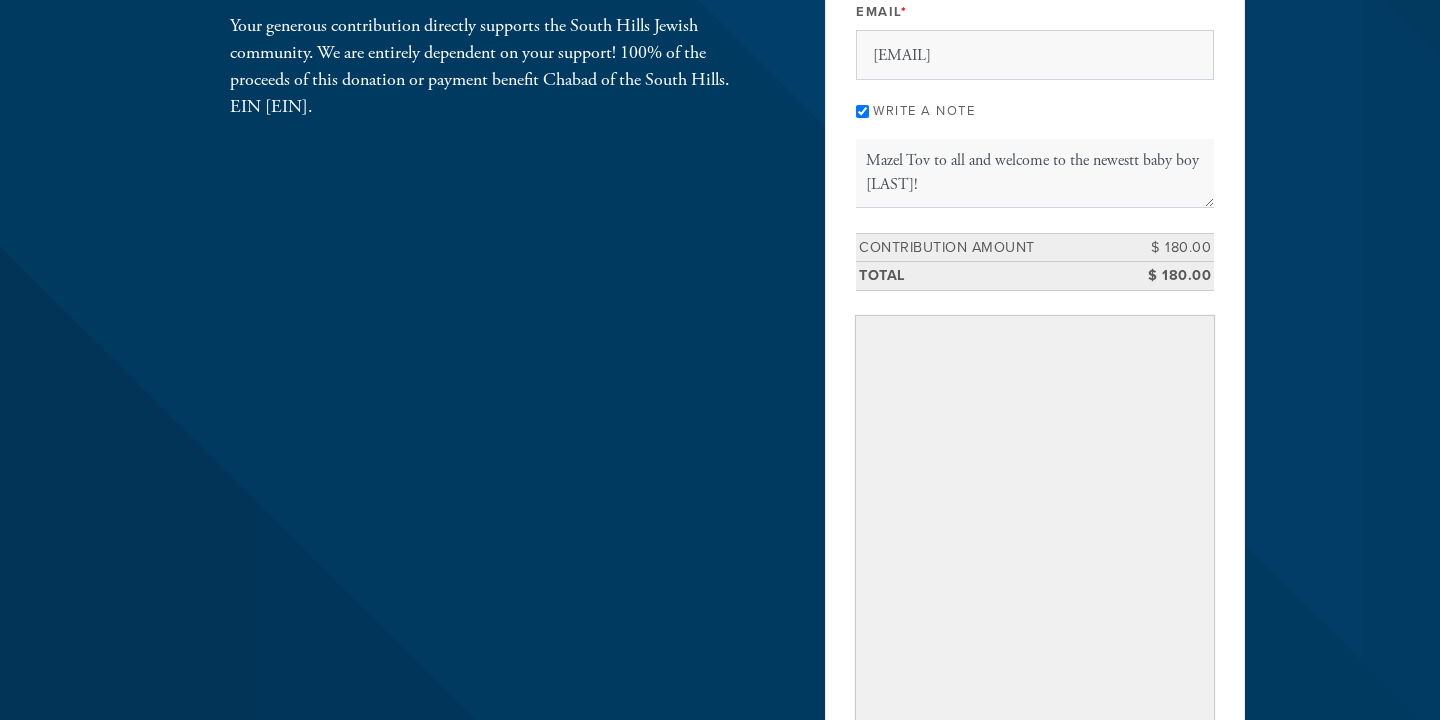 scroll, scrollTop: 0, scrollLeft: 0, axis: both 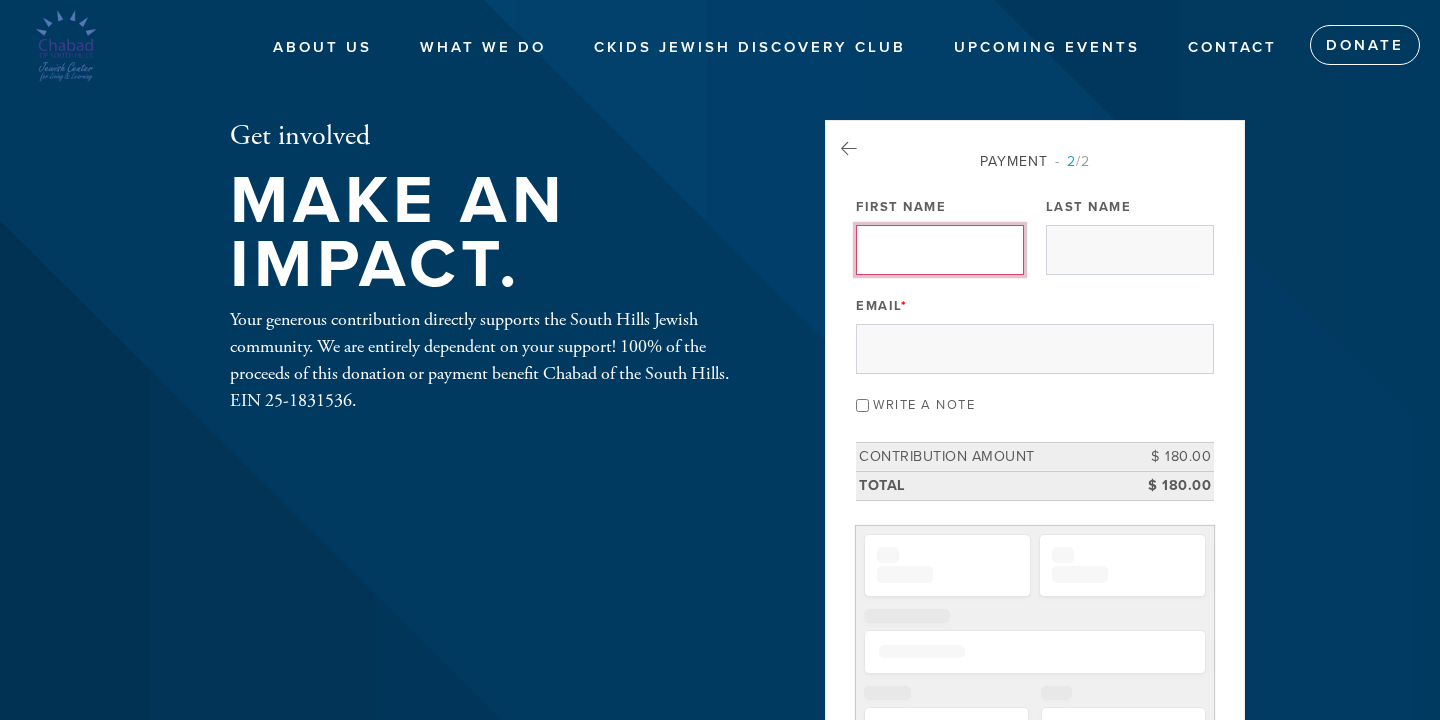 click on "First Name" at bounding box center (940, 250) 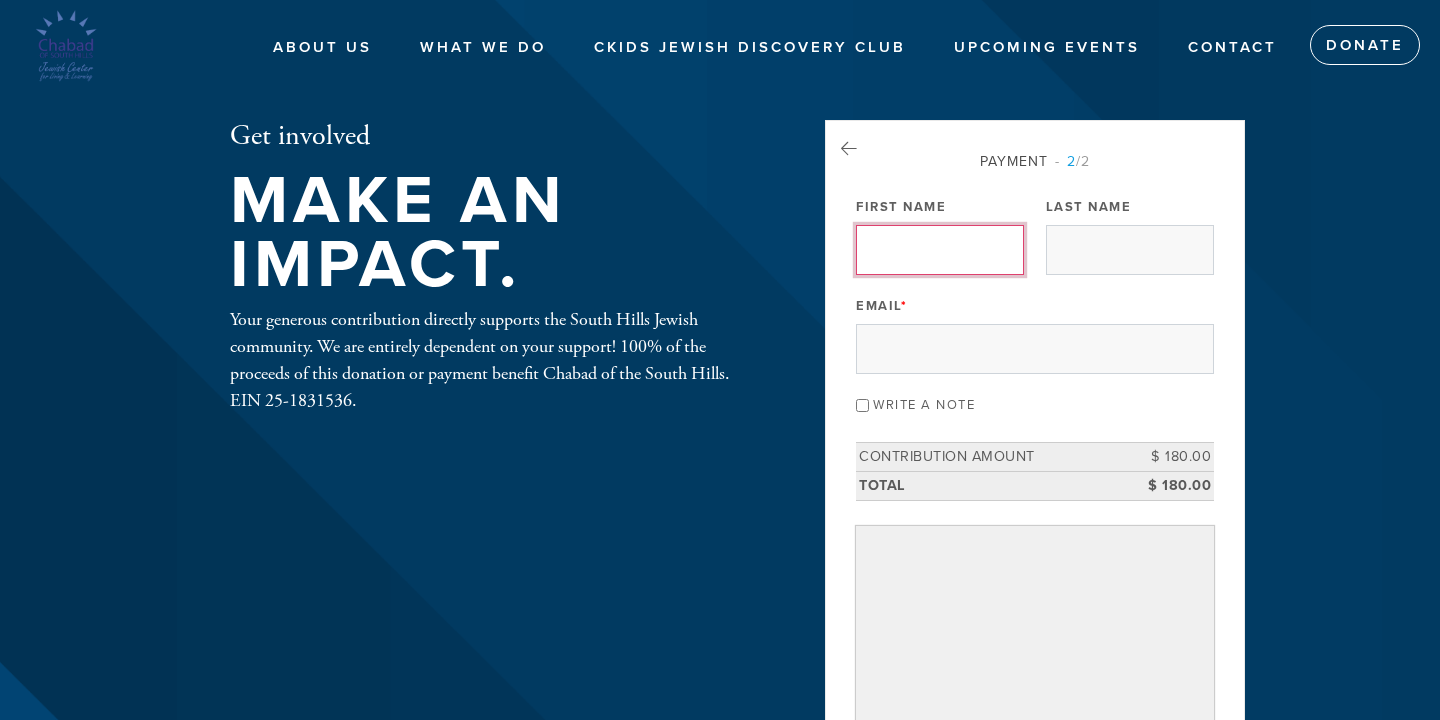 type on "[FIRST]" 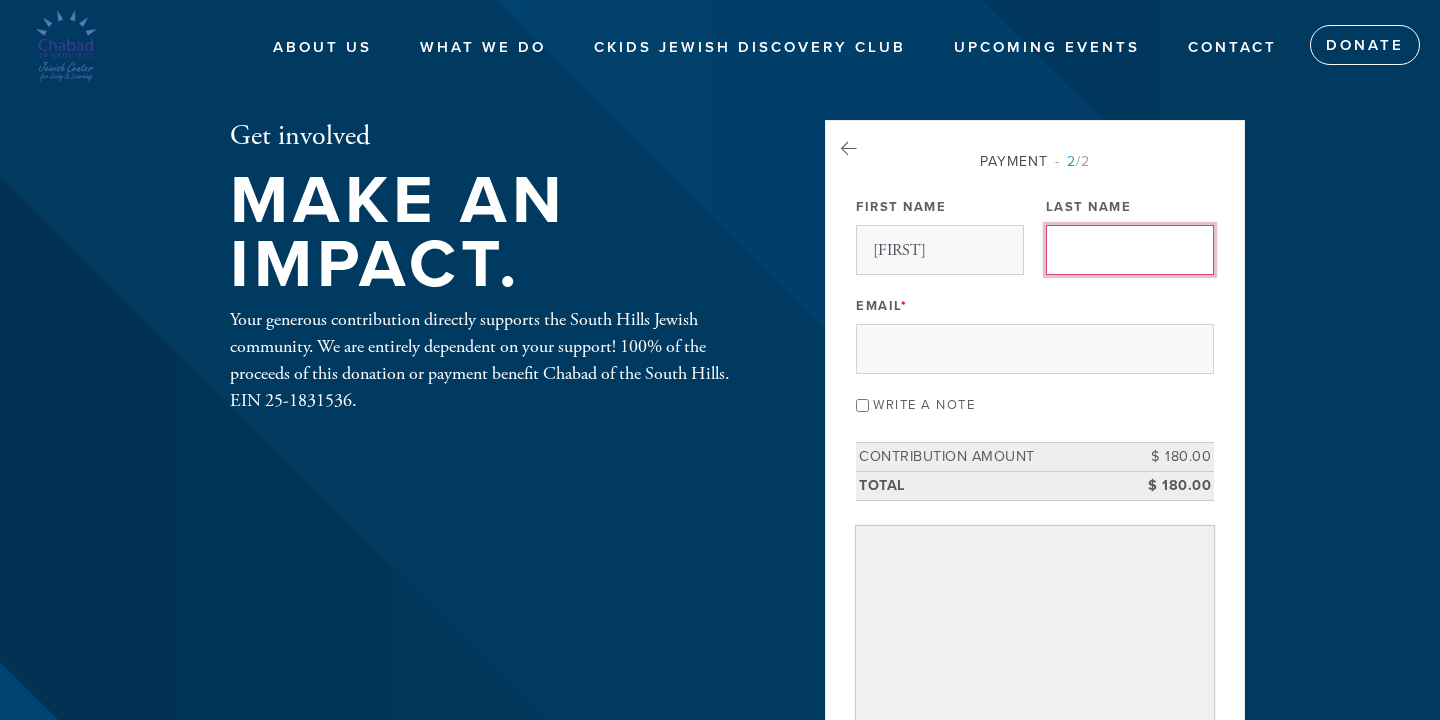 type on "[LAST]" 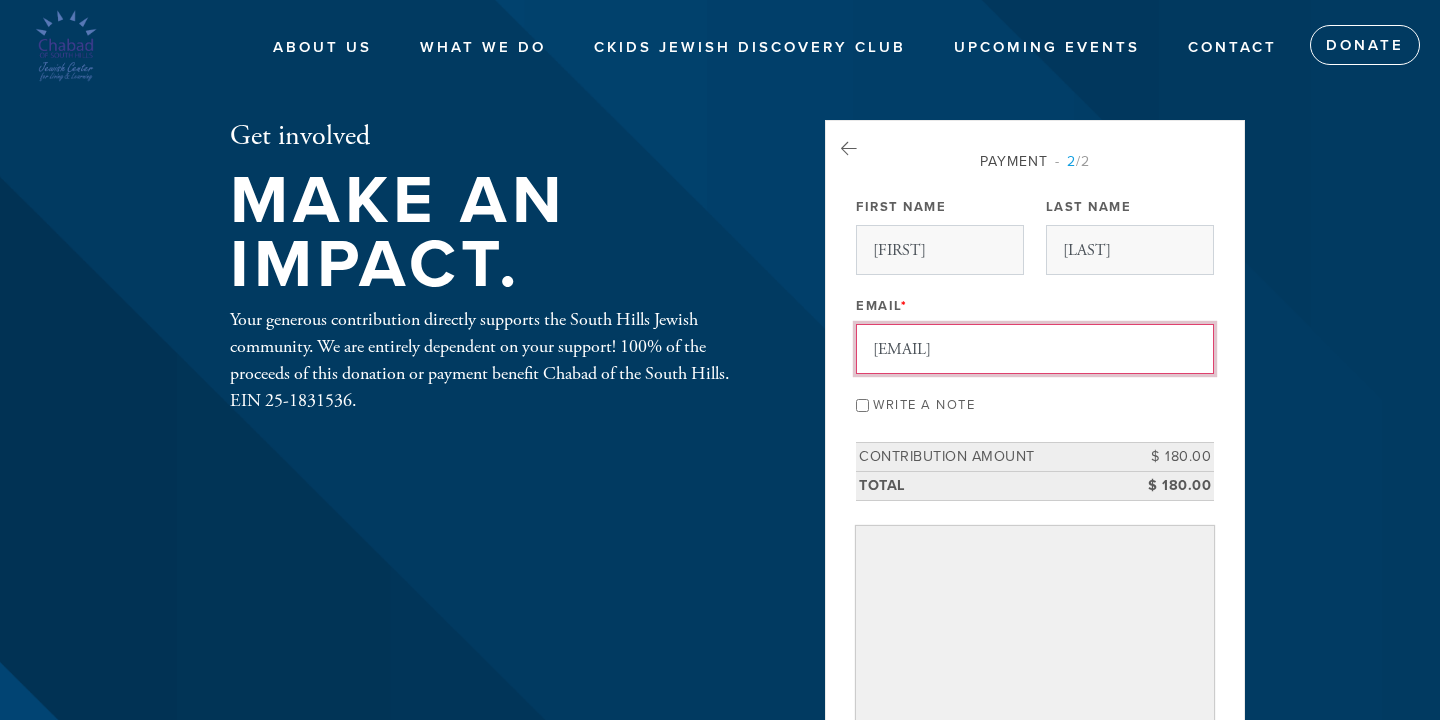 click on "drspatz@mb2dental.com" at bounding box center (1035, 349) 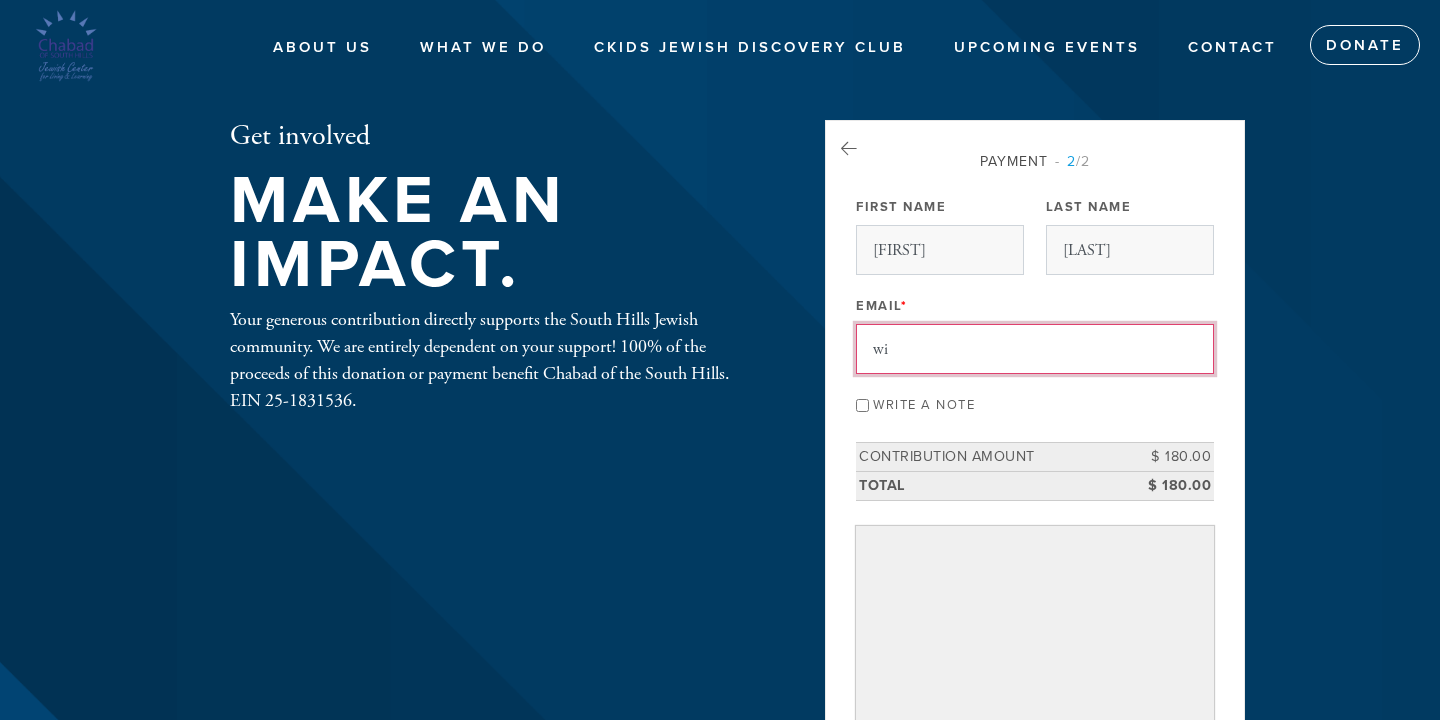 type on "[EMAIL]" 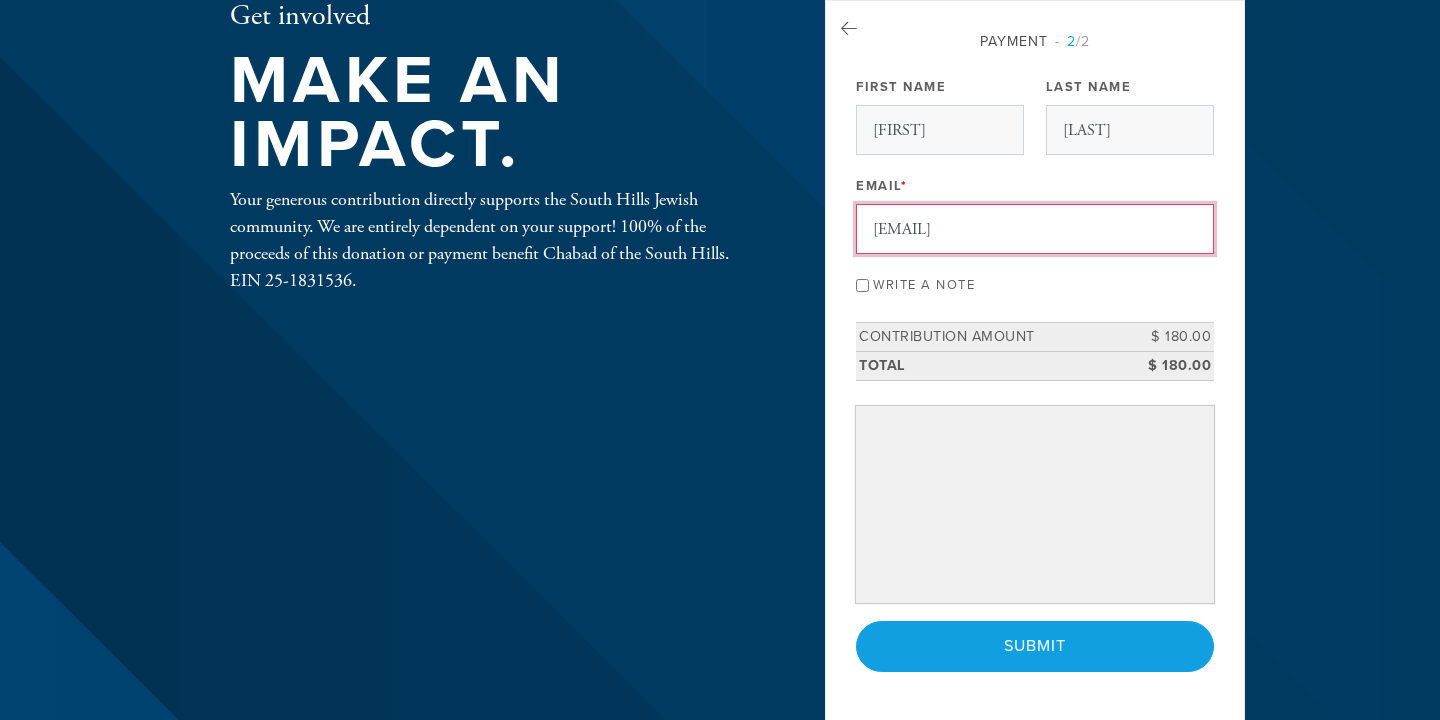 scroll, scrollTop: 119, scrollLeft: 0, axis: vertical 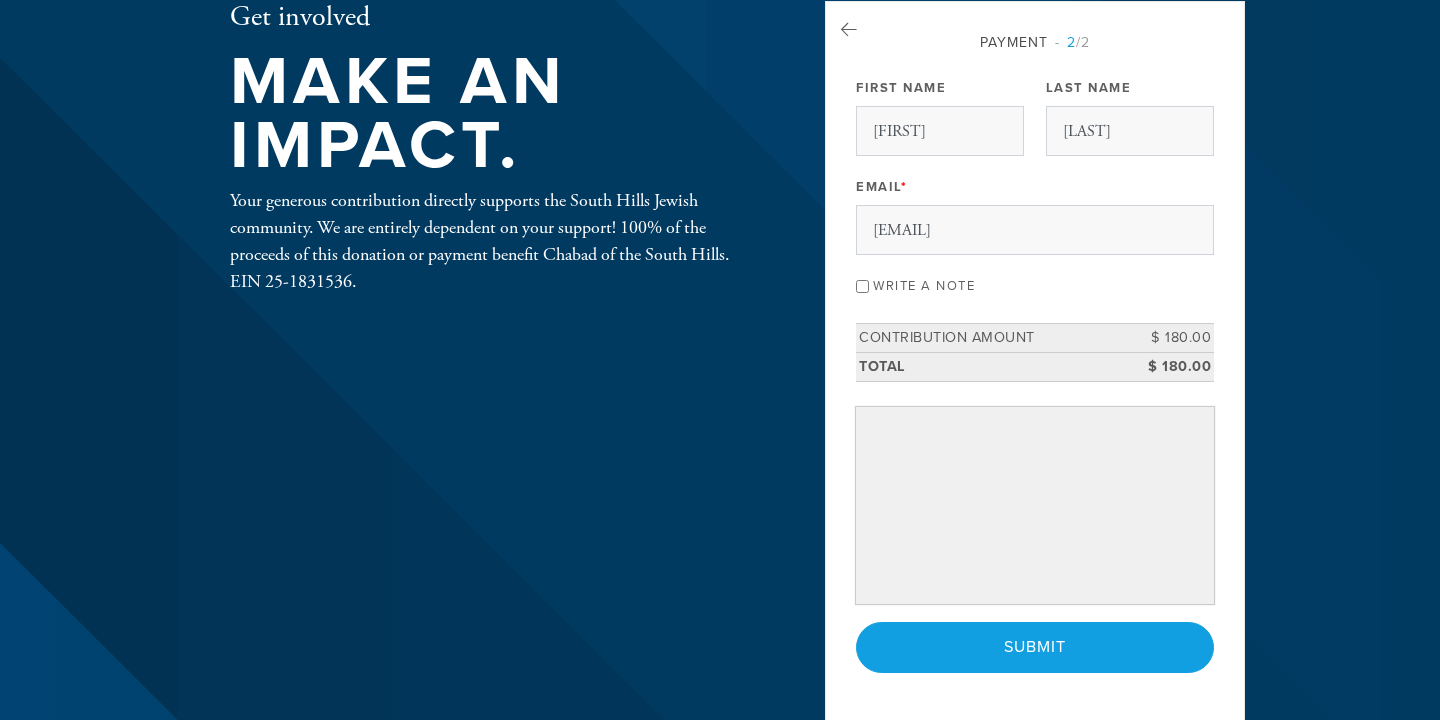 click on "Write a note" at bounding box center (862, 286) 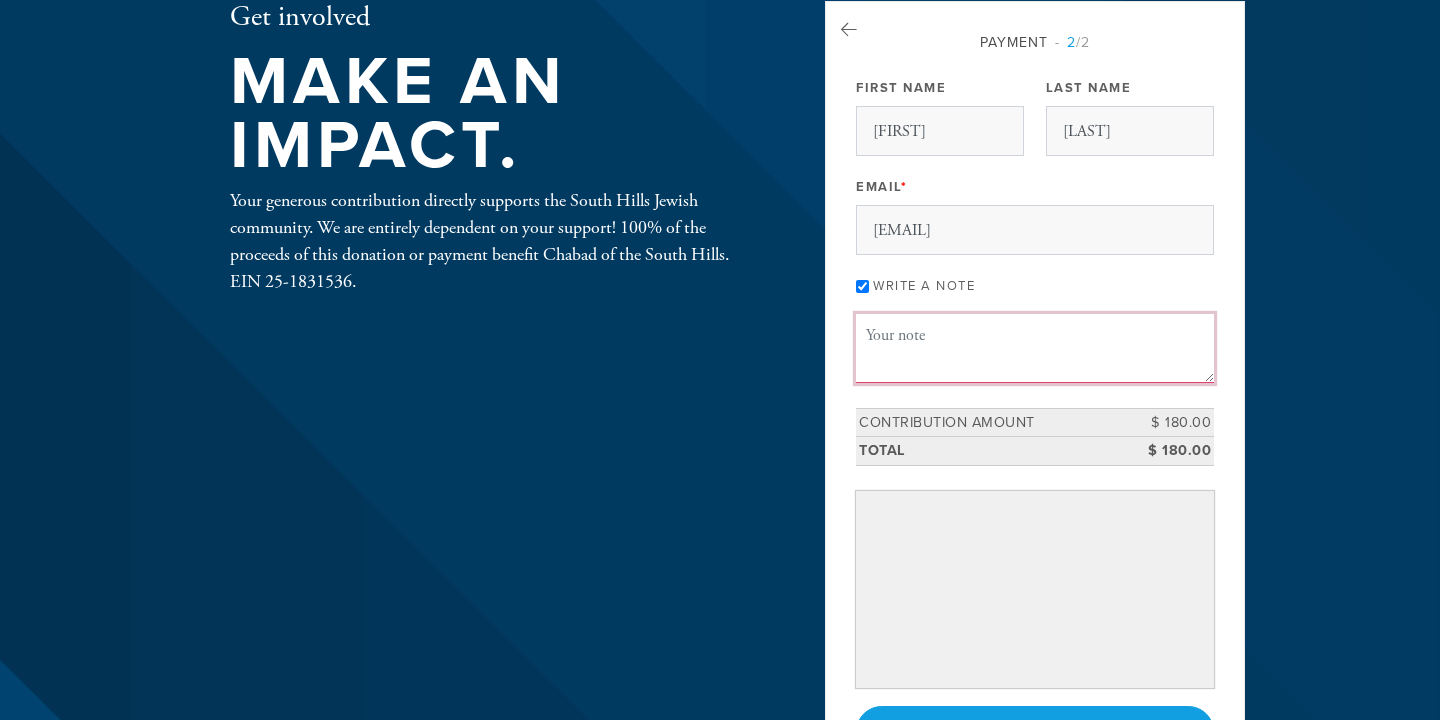 click on "Message or dedication" at bounding box center [1035, 348] 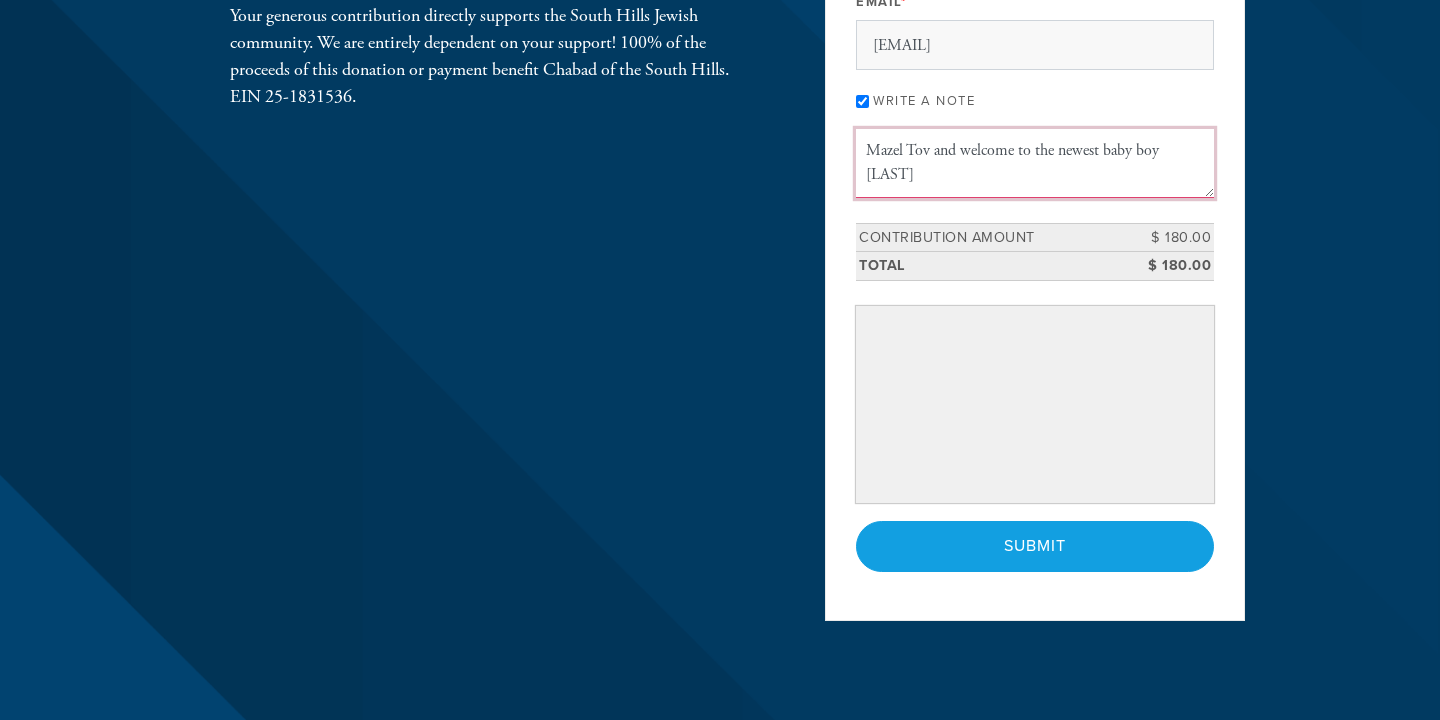 scroll, scrollTop: 332, scrollLeft: 0, axis: vertical 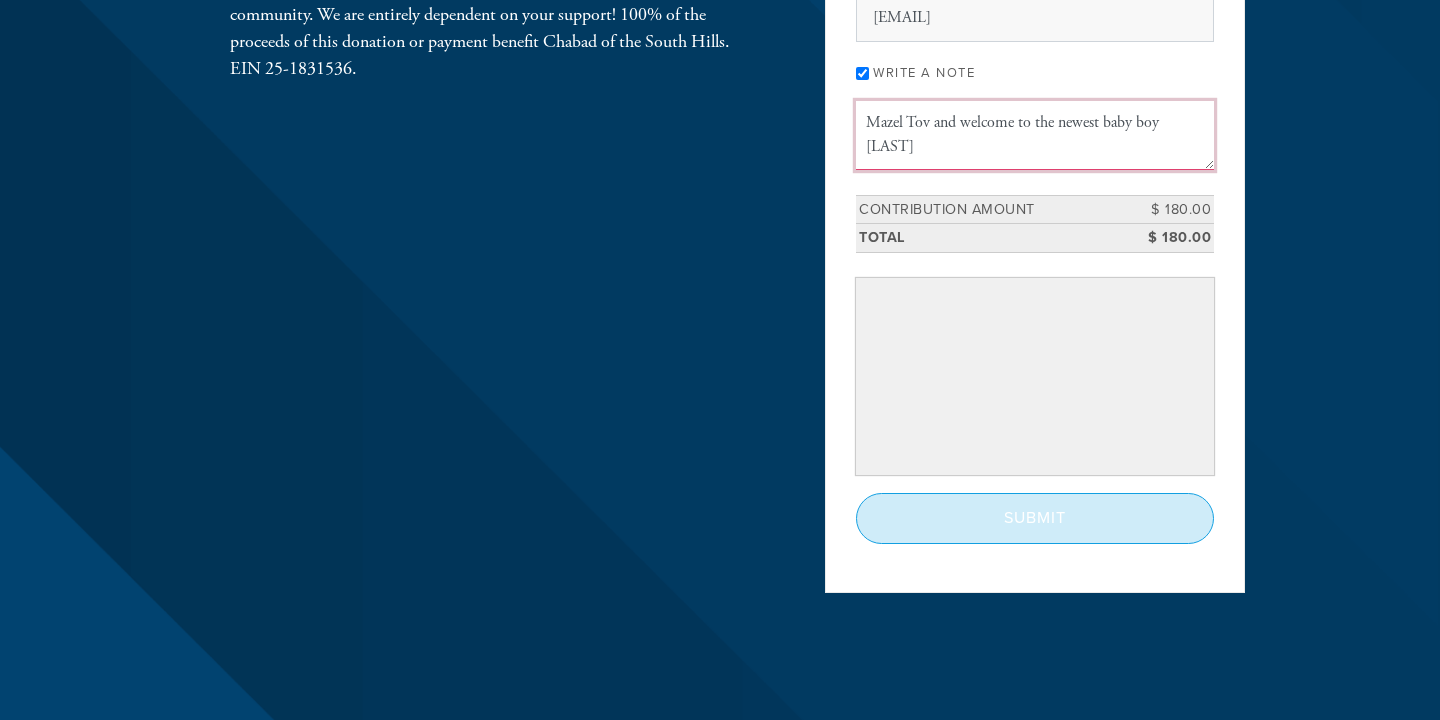 type on "Mazel Tov and welcome to the newest baby boy Rosenblum!" 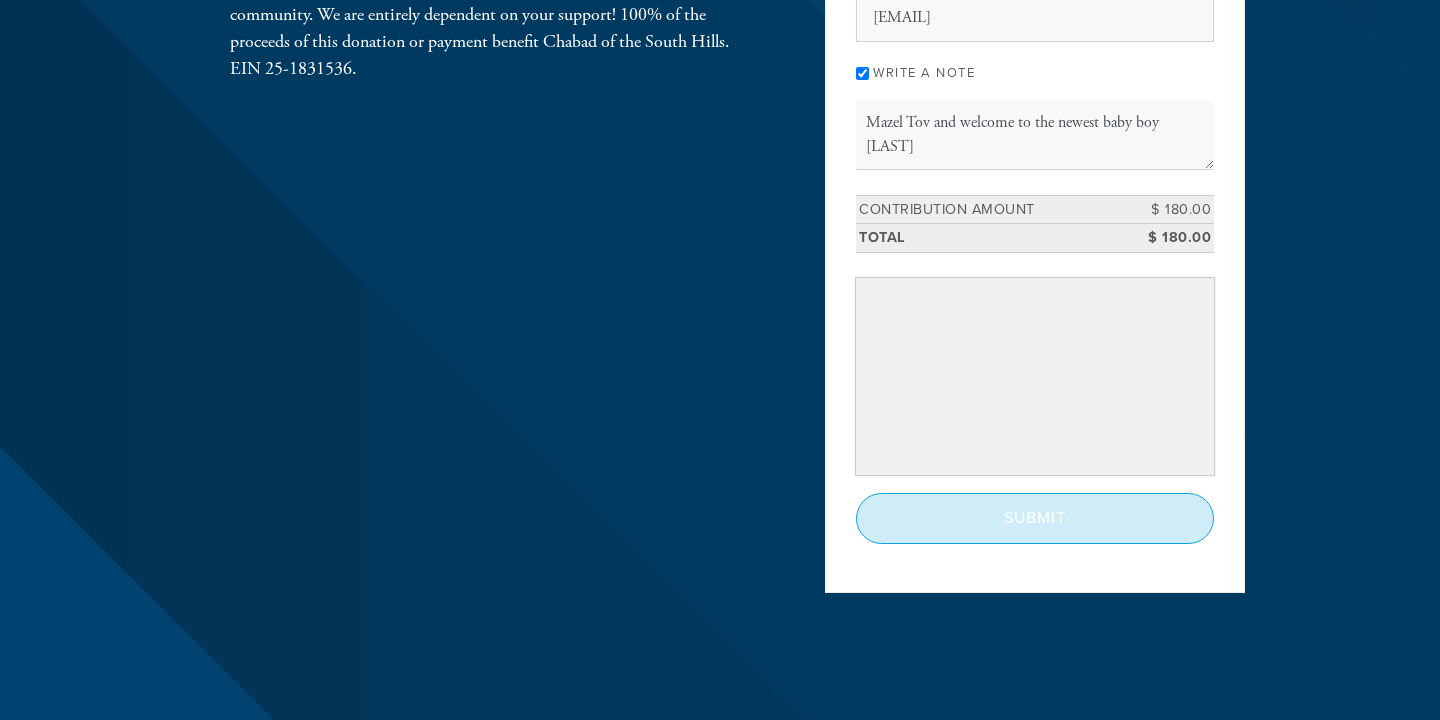 click on "Submit" at bounding box center (1035, 518) 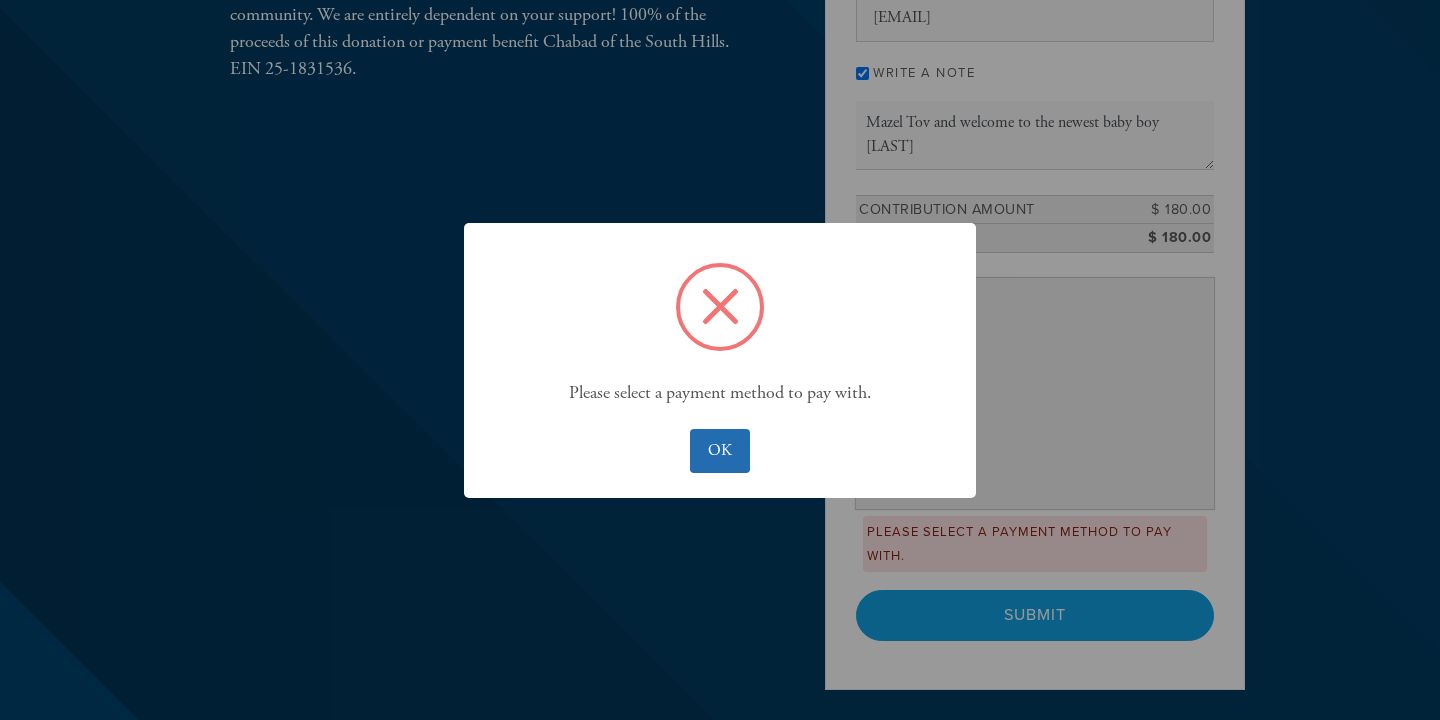 click on "OK" at bounding box center (719, 451) 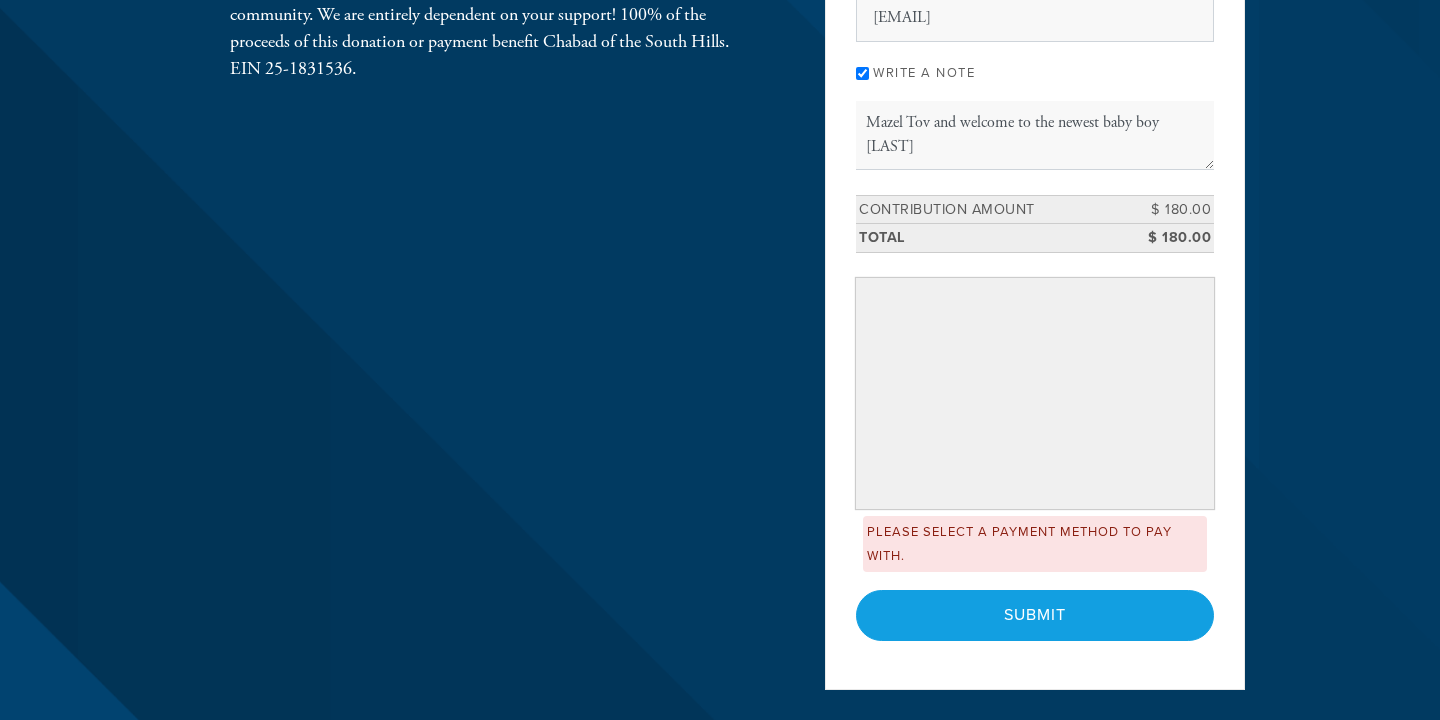 scroll, scrollTop: 432, scrollLeft: 0, axis: vertical 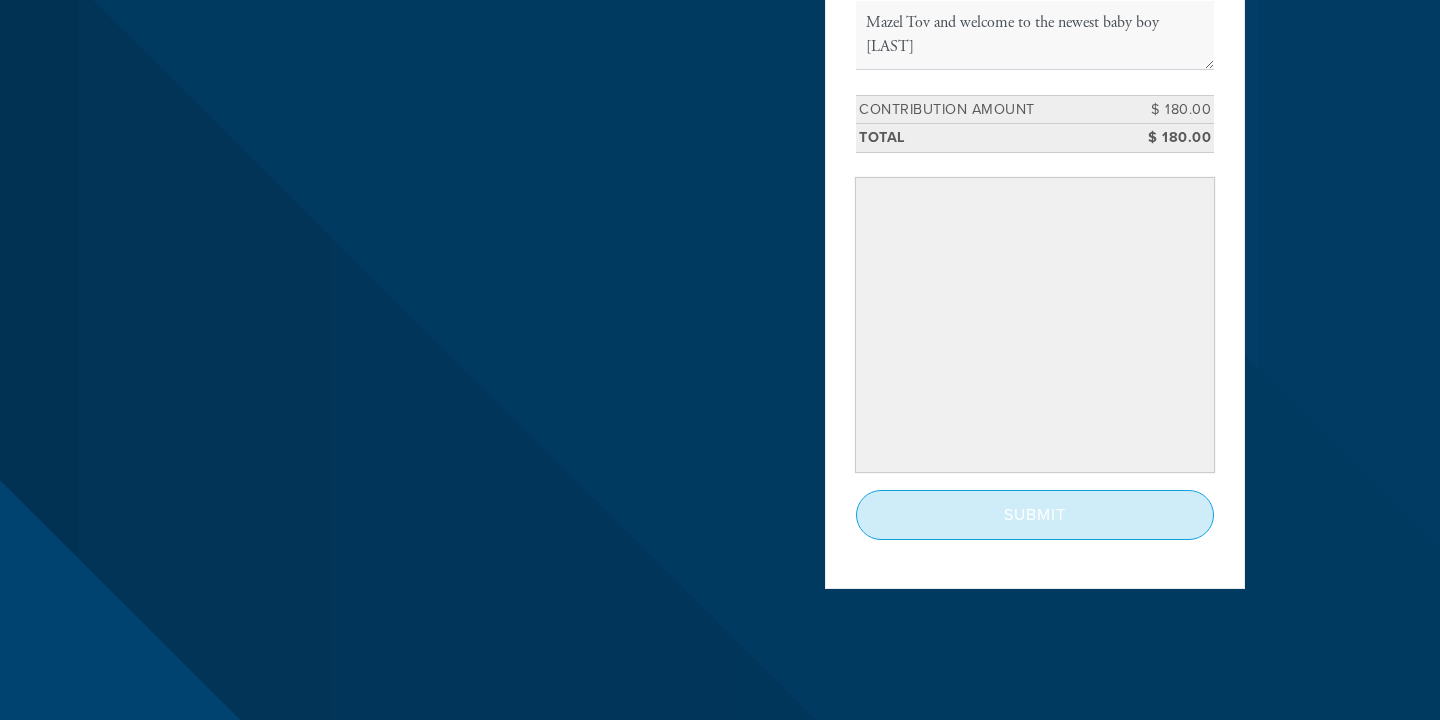 click on "Submit" at bounding box center (1035, 515) 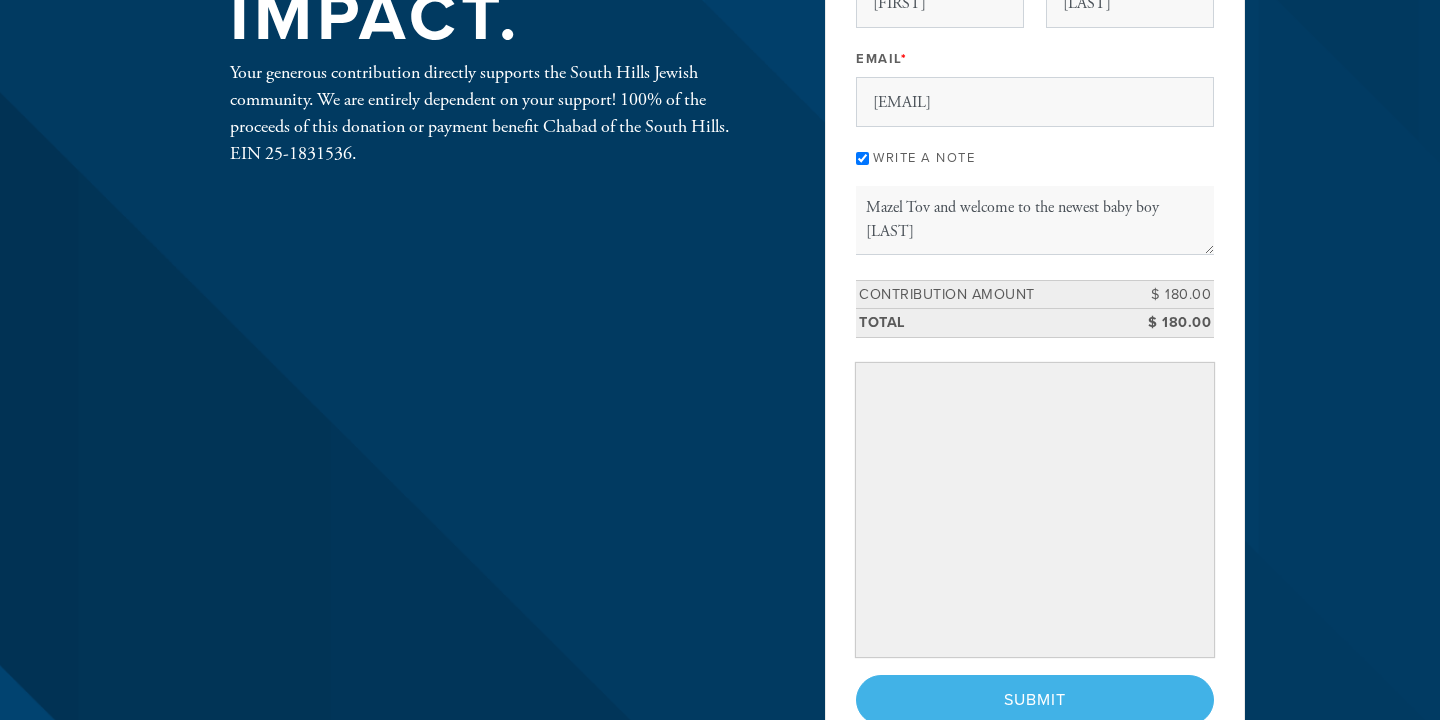 scroll, scrollTop: 279, scrollLeft: 0, axis: vertical 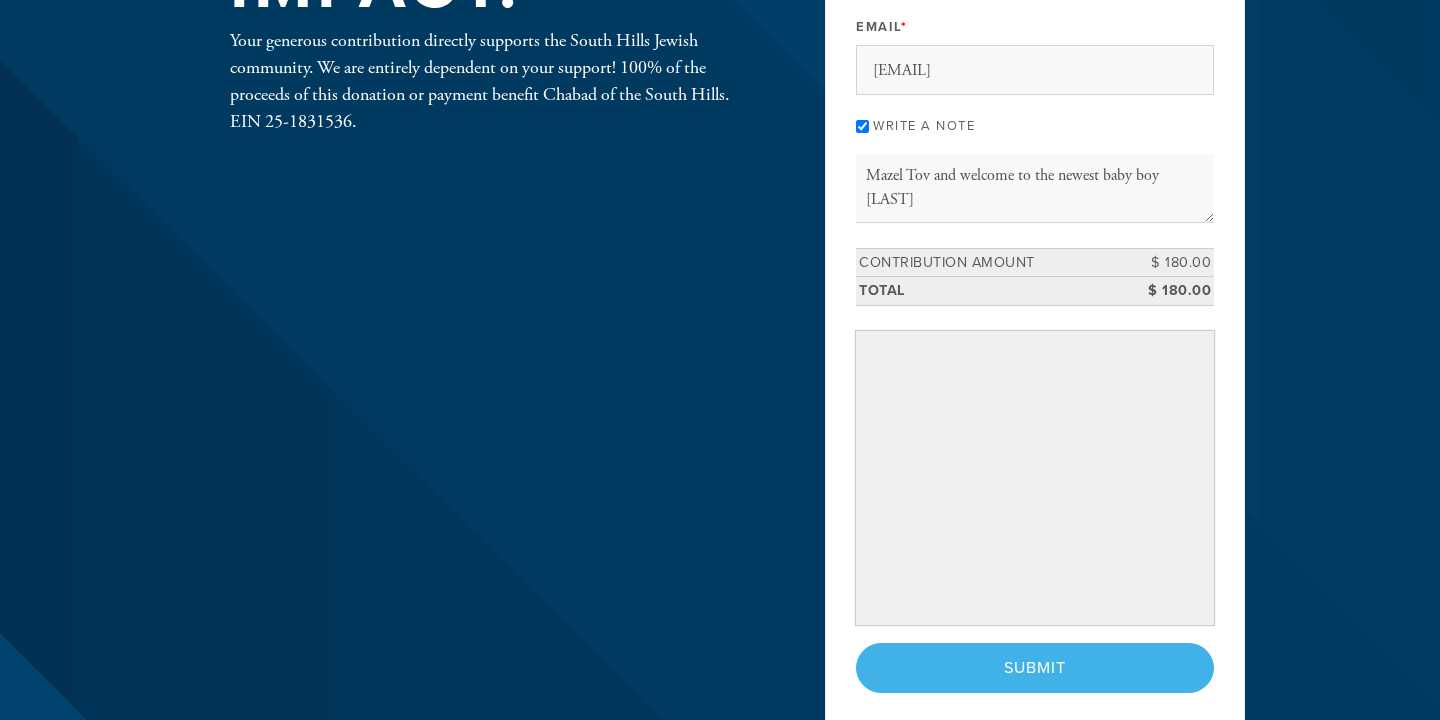 click on "< Previous Page Submit" at bounding box center [1035, 668] 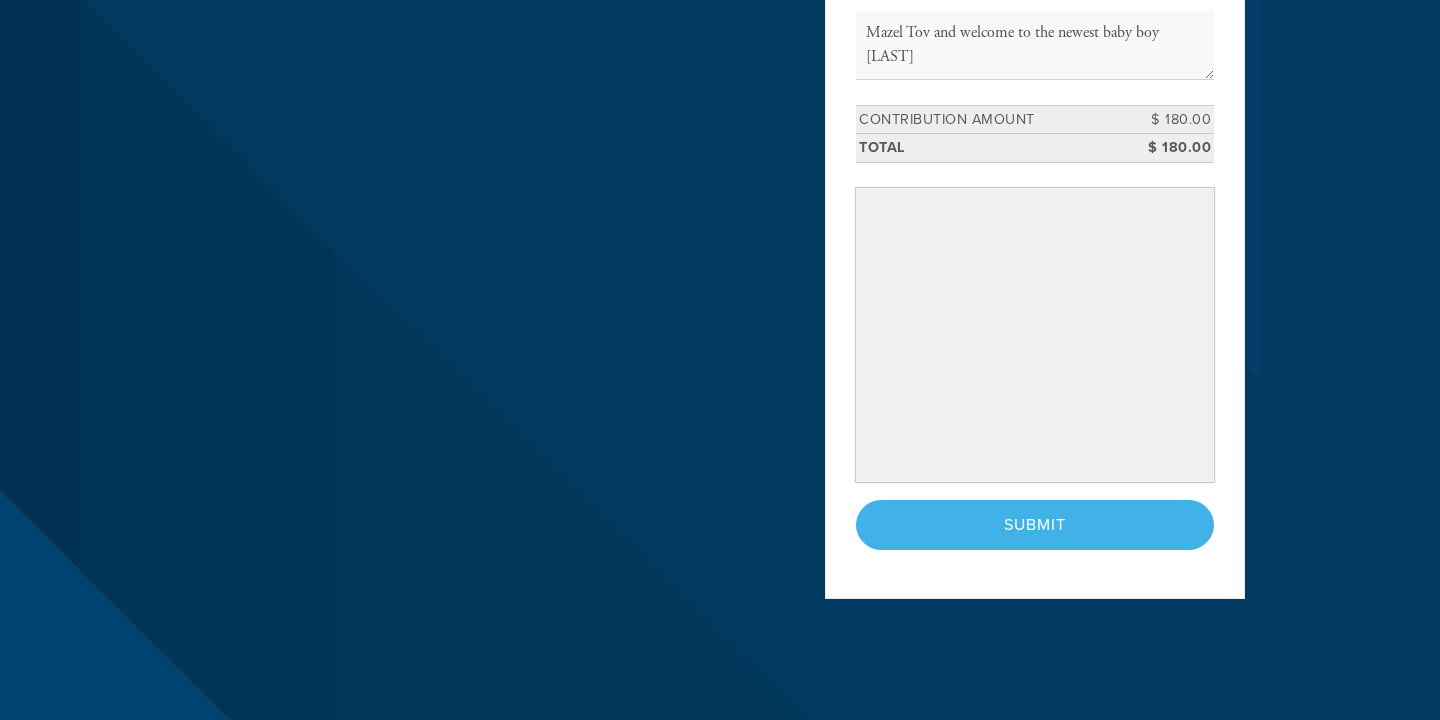 scroll, scrollTop: 423, scrollLeft: 0, axis: vertical 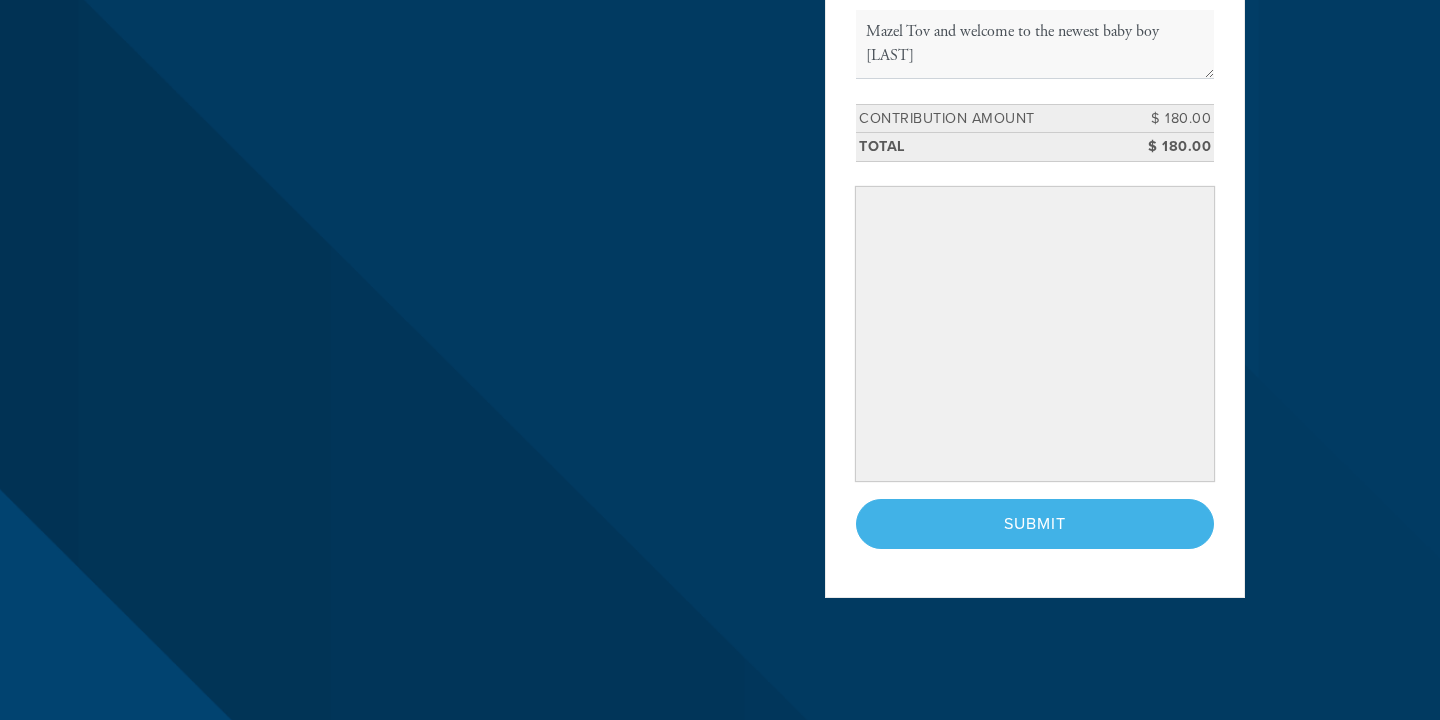 click on "< Previous Page Submit" at bounding box center (1035, 524) 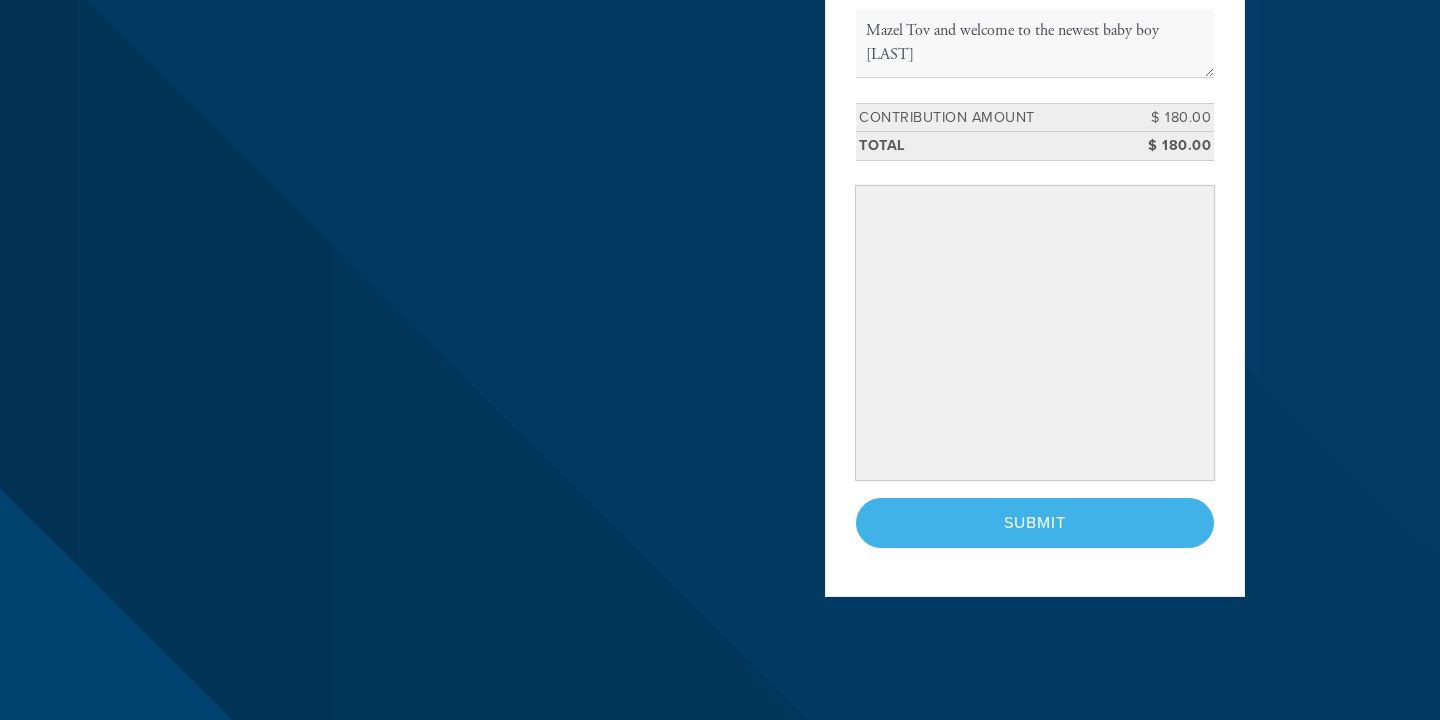 scroll, scrollTop: 430, scrollLeft: 0, axis: vertical 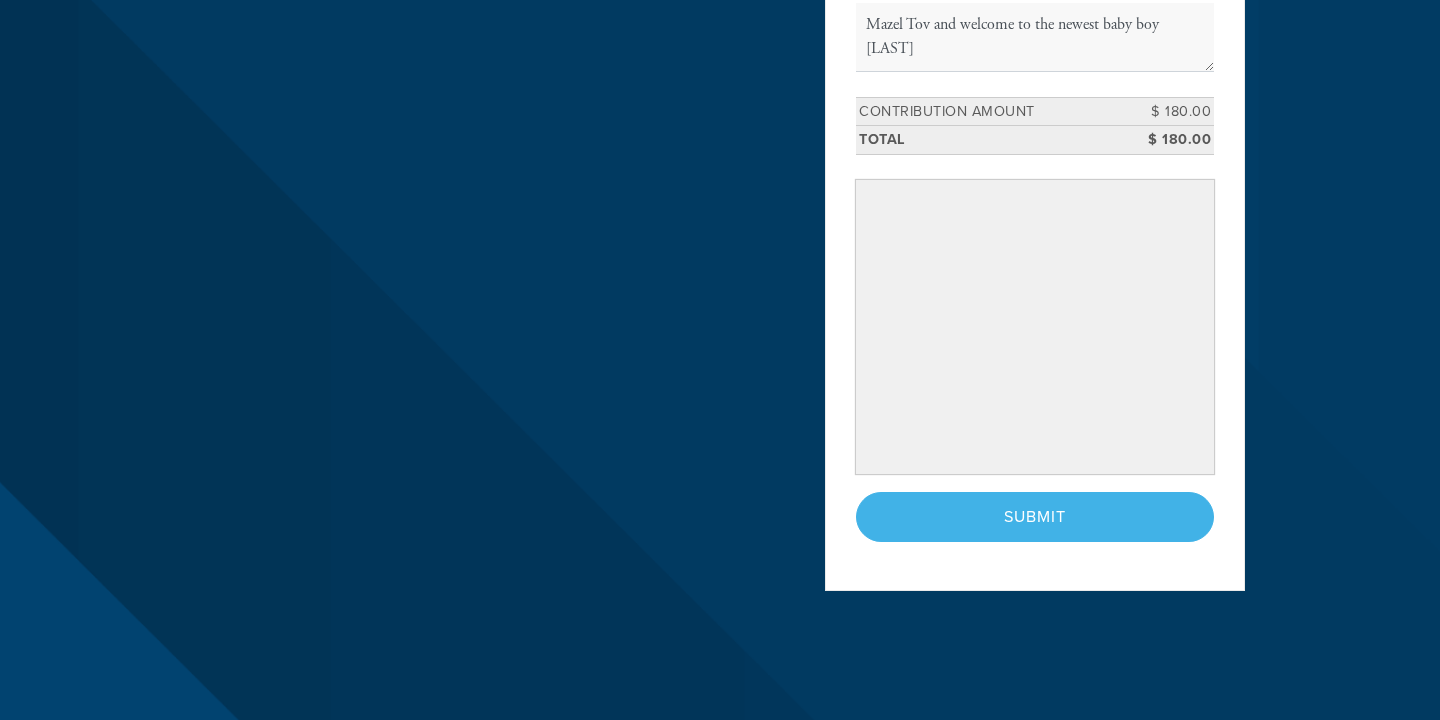 click on "< Previous Page Submit" at bounding box center [1035, 517] 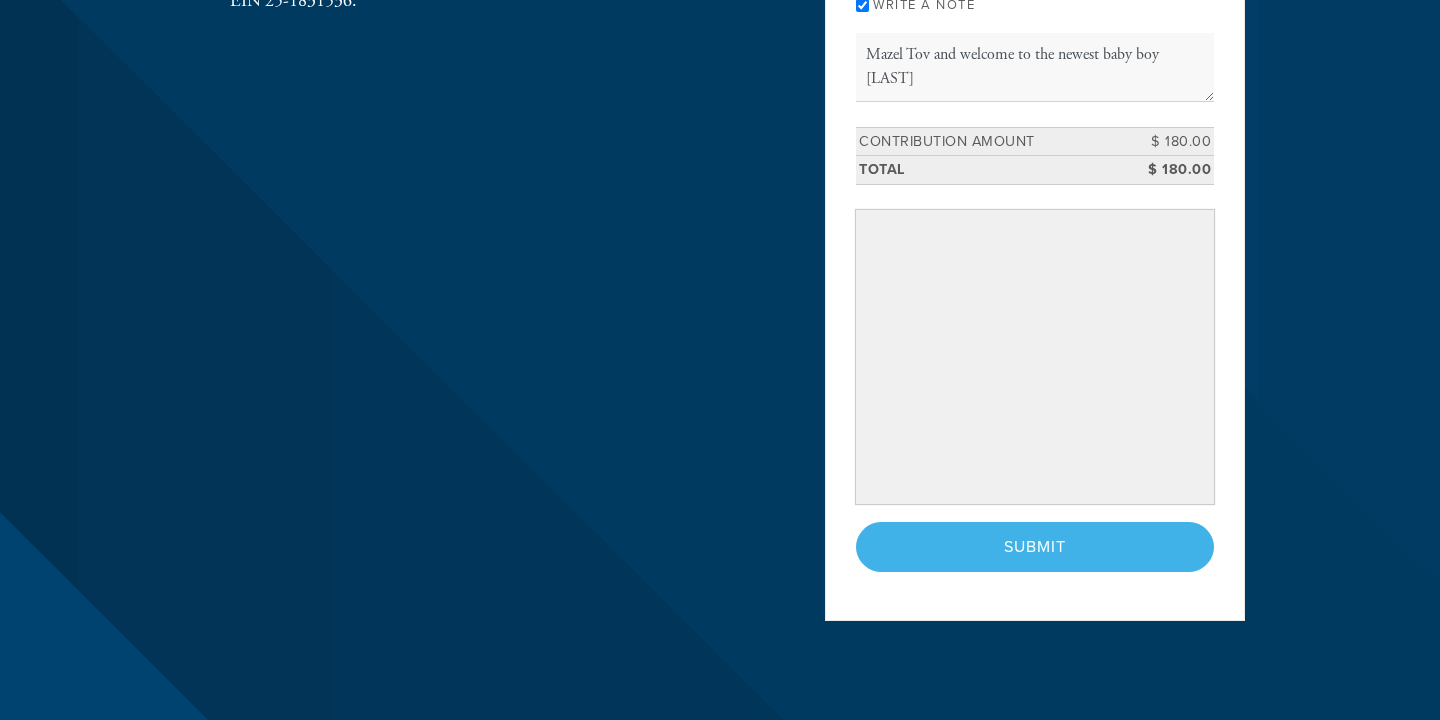 scroll, scrollTop: 417, scrollLeft: 0, axis: vertical 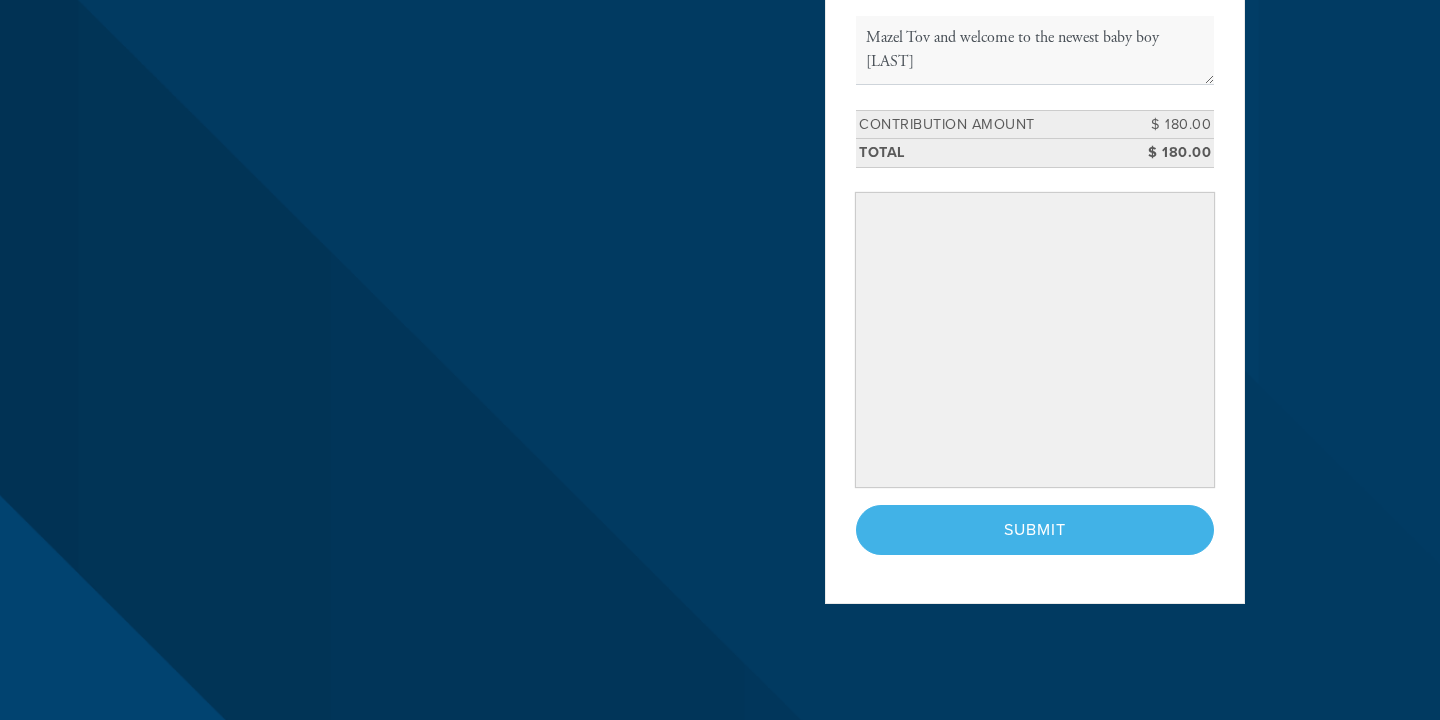 click on "< Previous Page Submit" at bounding box center (1035, 530) 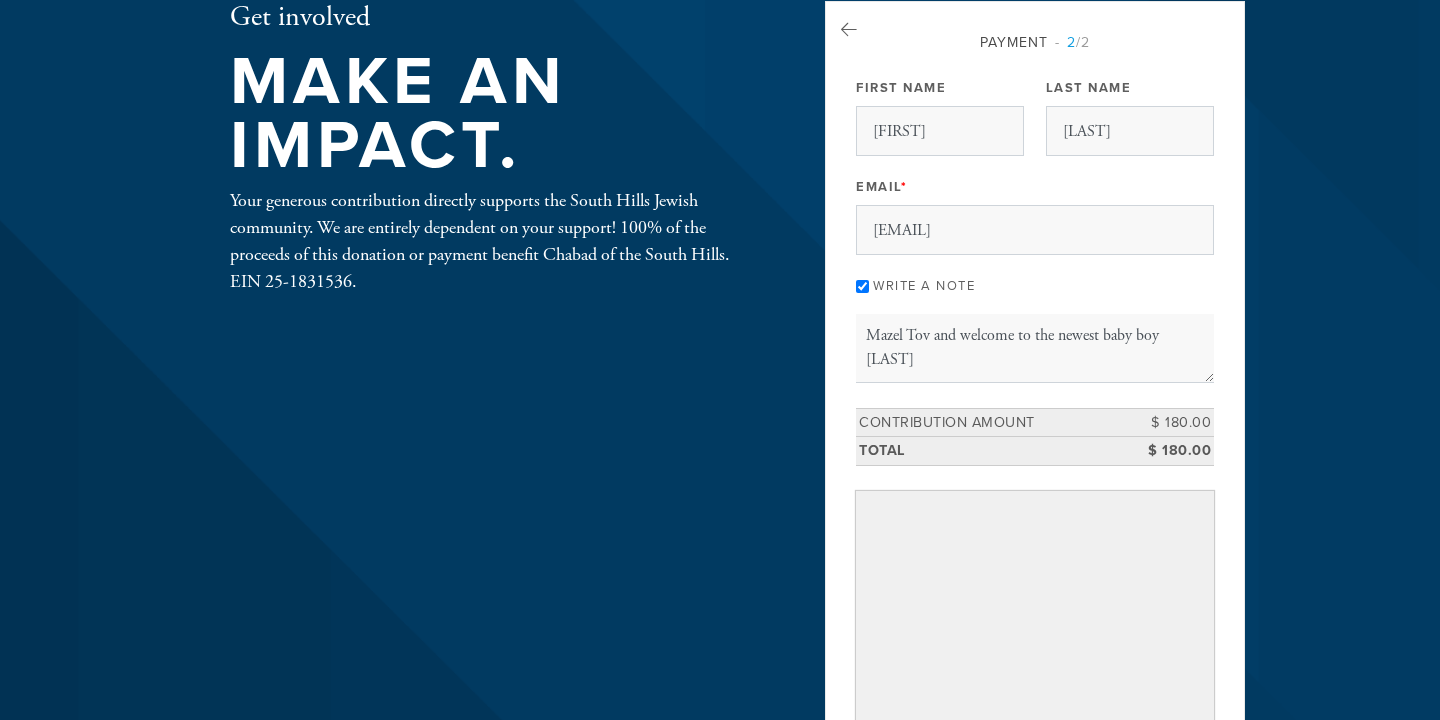 scroll, scrollTop: 0, scrollLeft: 0, axis: both 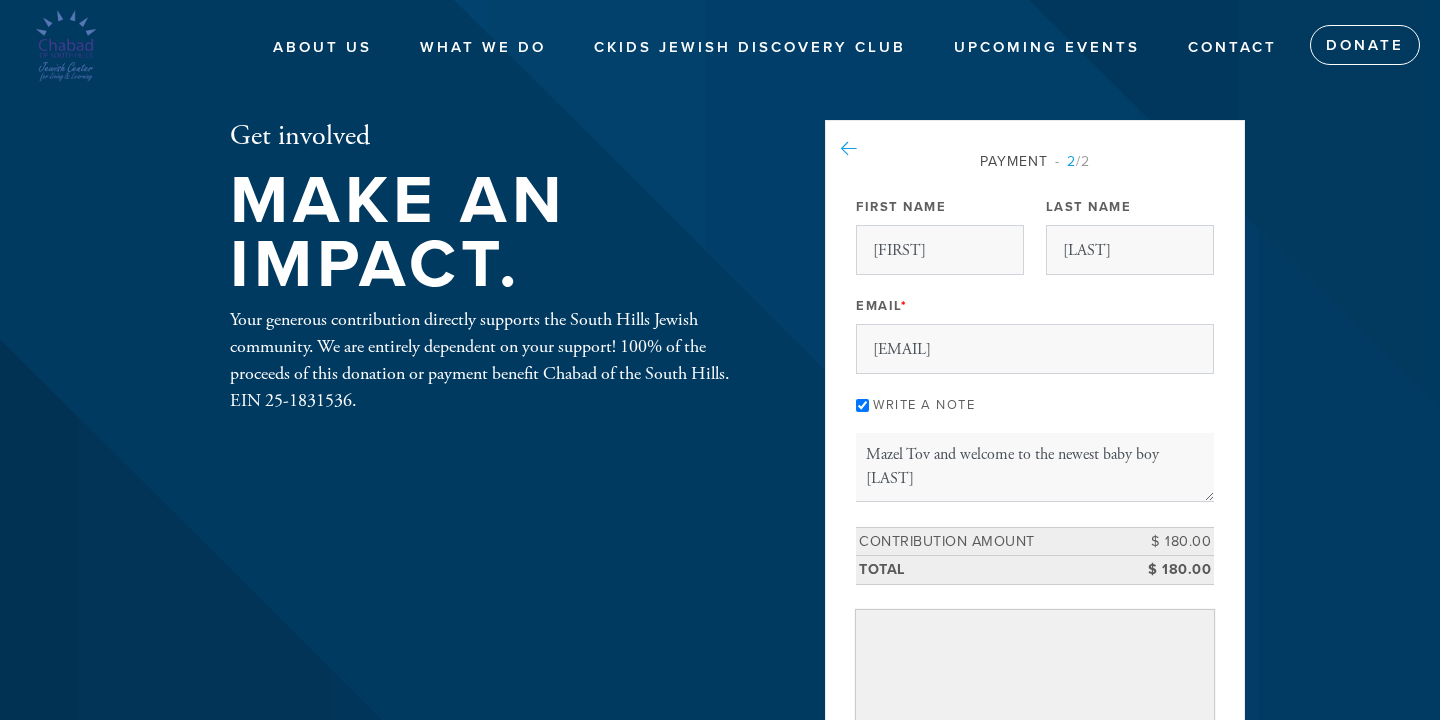 click at bounding box center (849, 149) 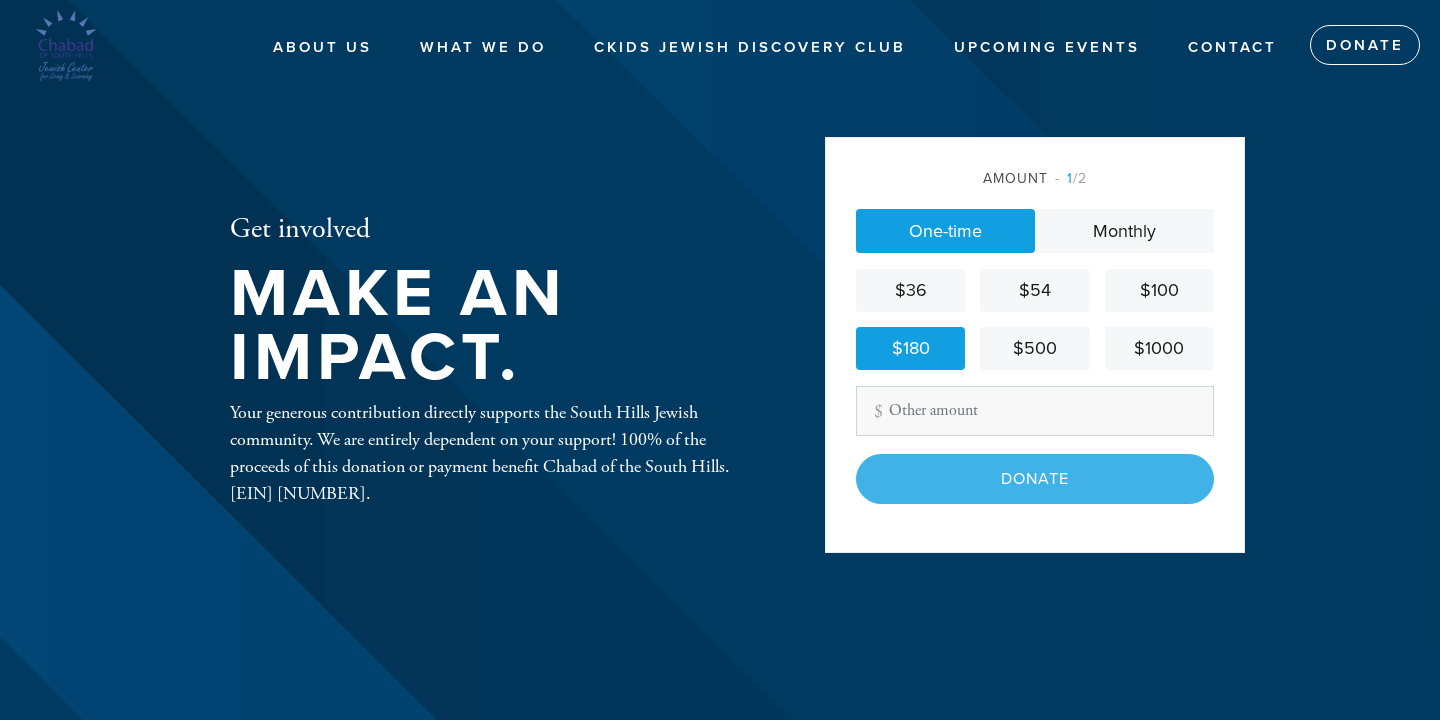 scroll, scrollTop: 0, scrollLeft: 0, axis: both 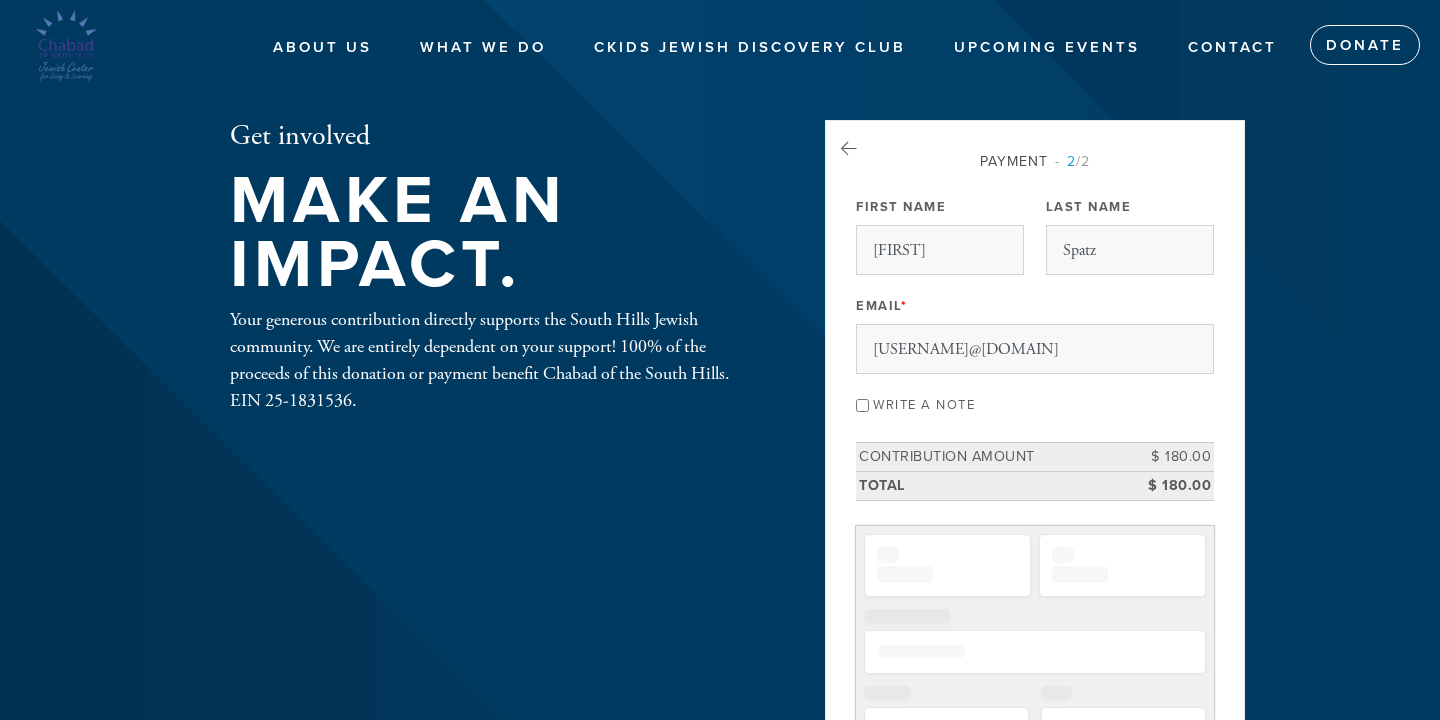 click on "Write a note" at bounding box center [862, 405] 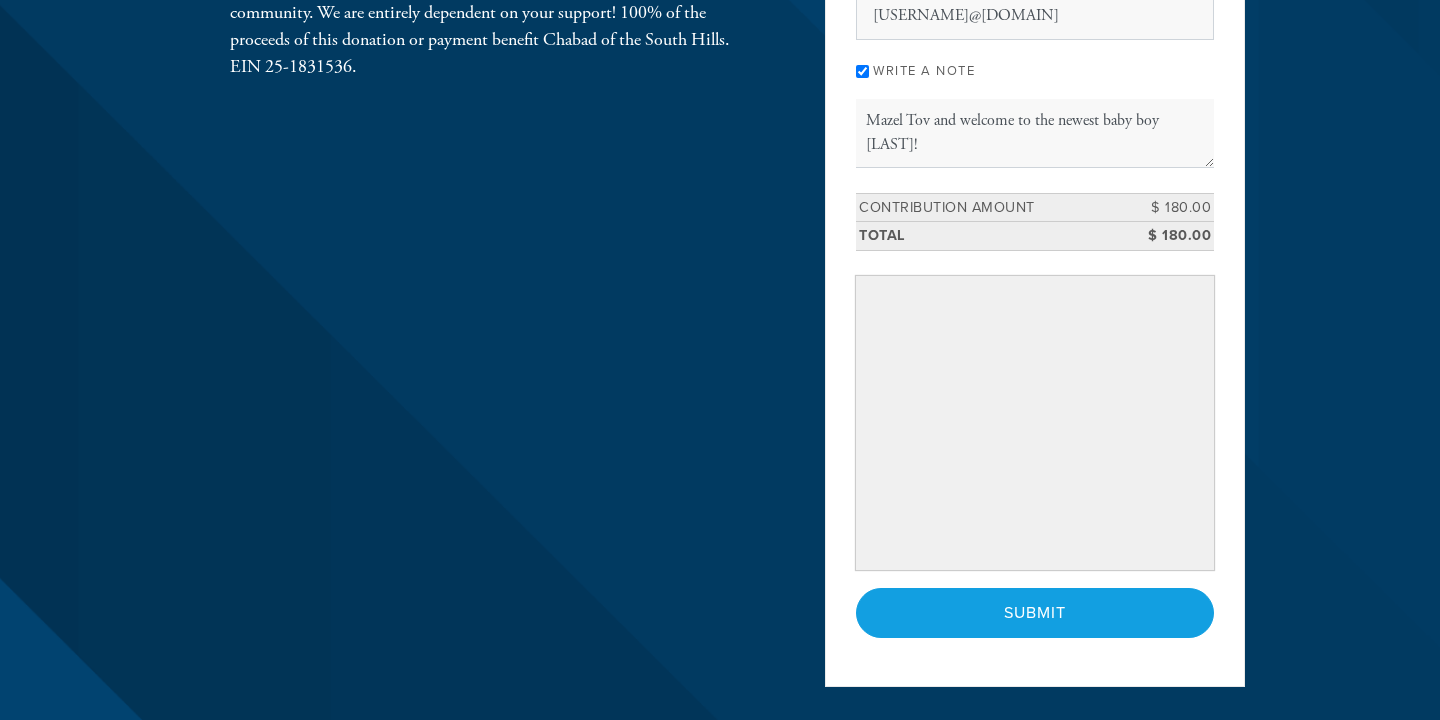 scroll, scrollTop: 330, scrollLeft: 0, axis: vertical 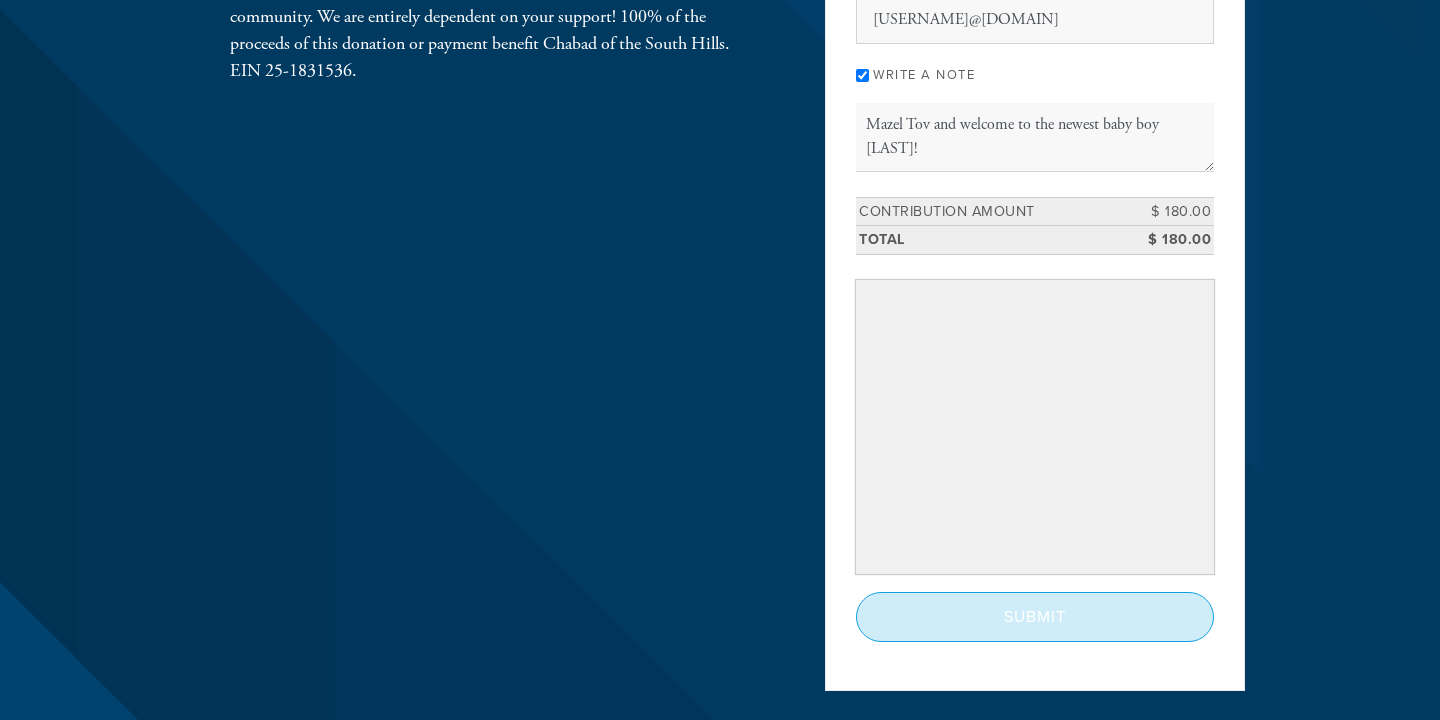 click on "Submit" at bounding box center (1035, 617) 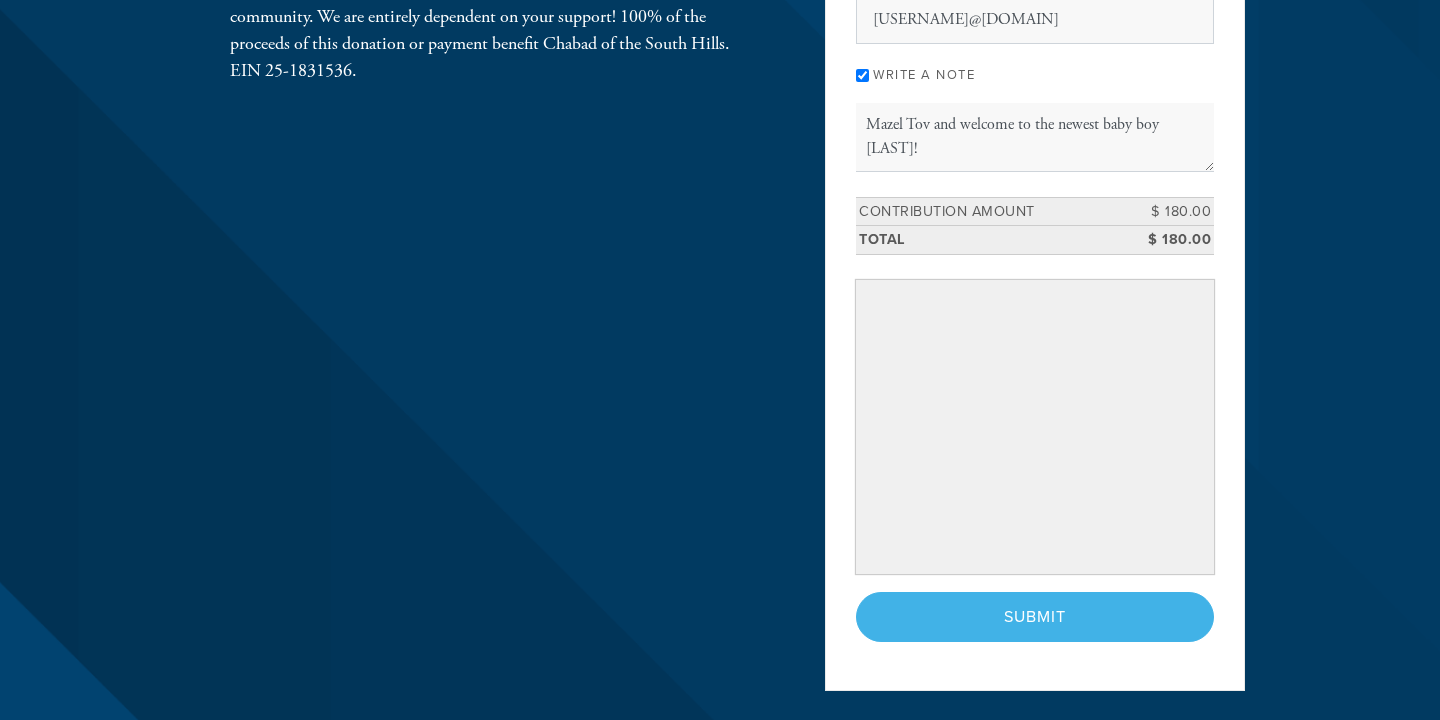 click on "< Previous Page Submit" at bounding box center [1035, 617] 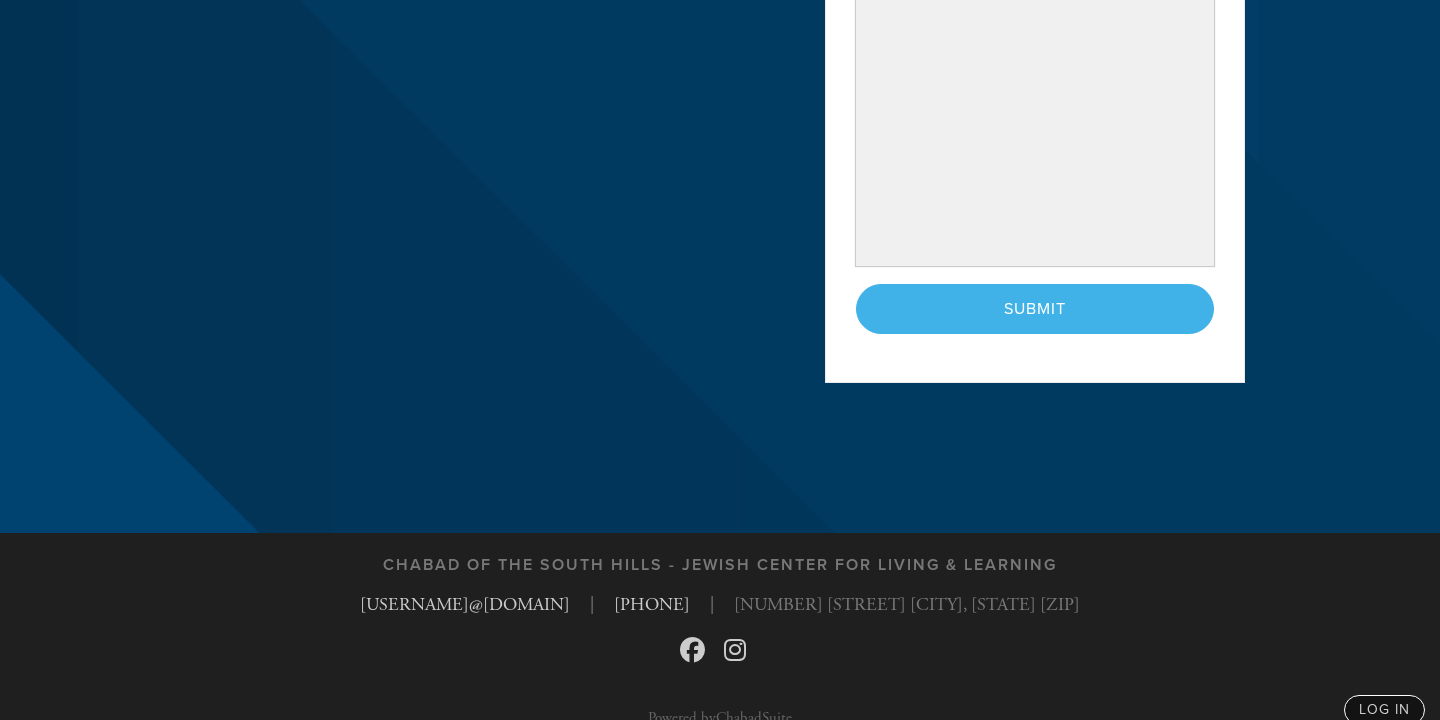 scroll, scrollTop: 645, scrollLeft: 0, axis: vertical 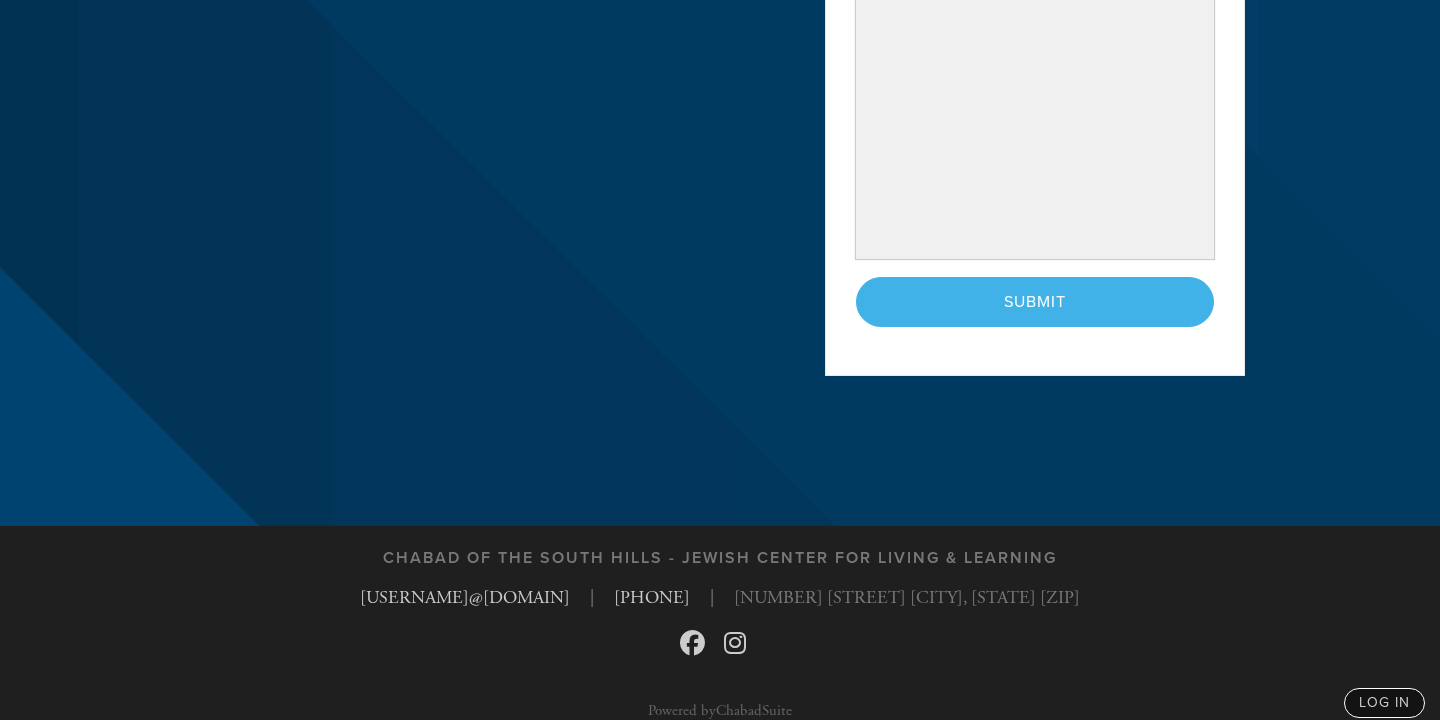 click on "< Previous Page Submit" at bounding box center [1035, 302] 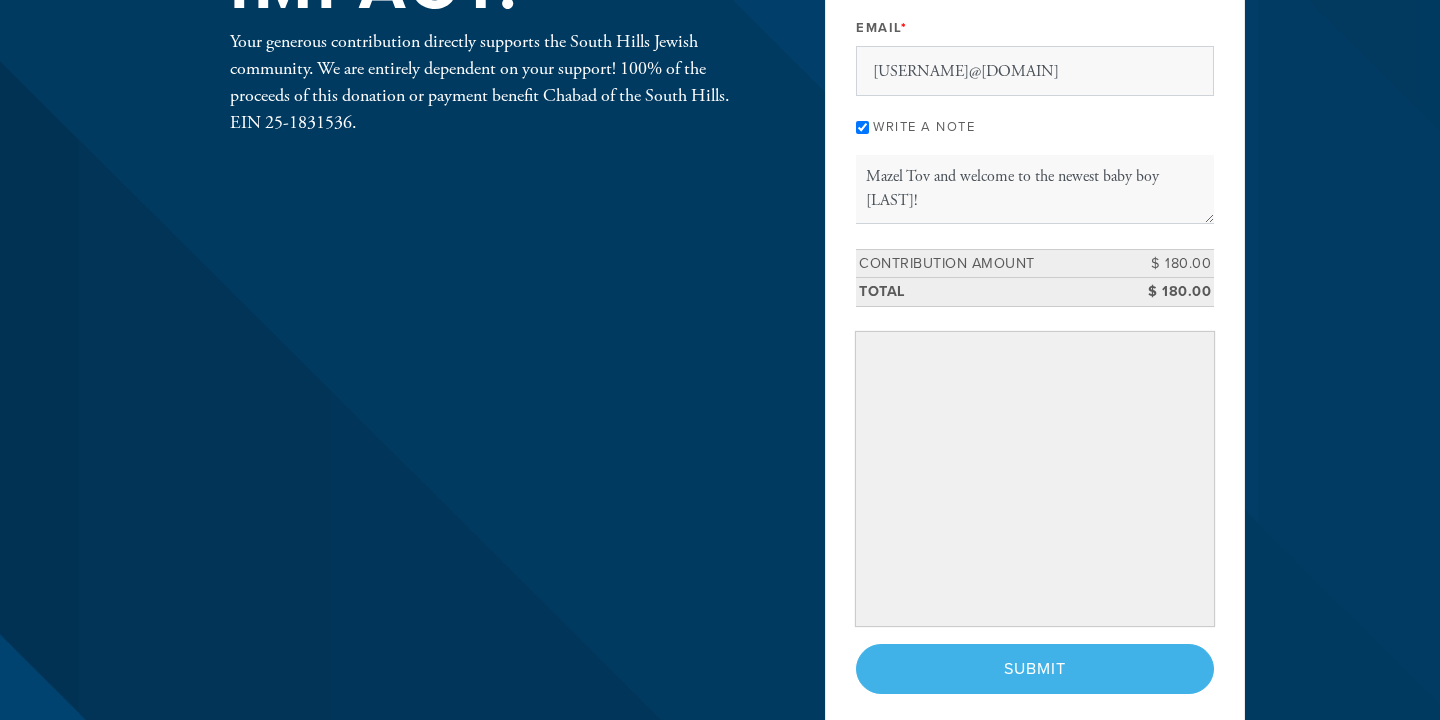 scroll, scrollTop: 665, scrollLeft: 0, axis: vertical 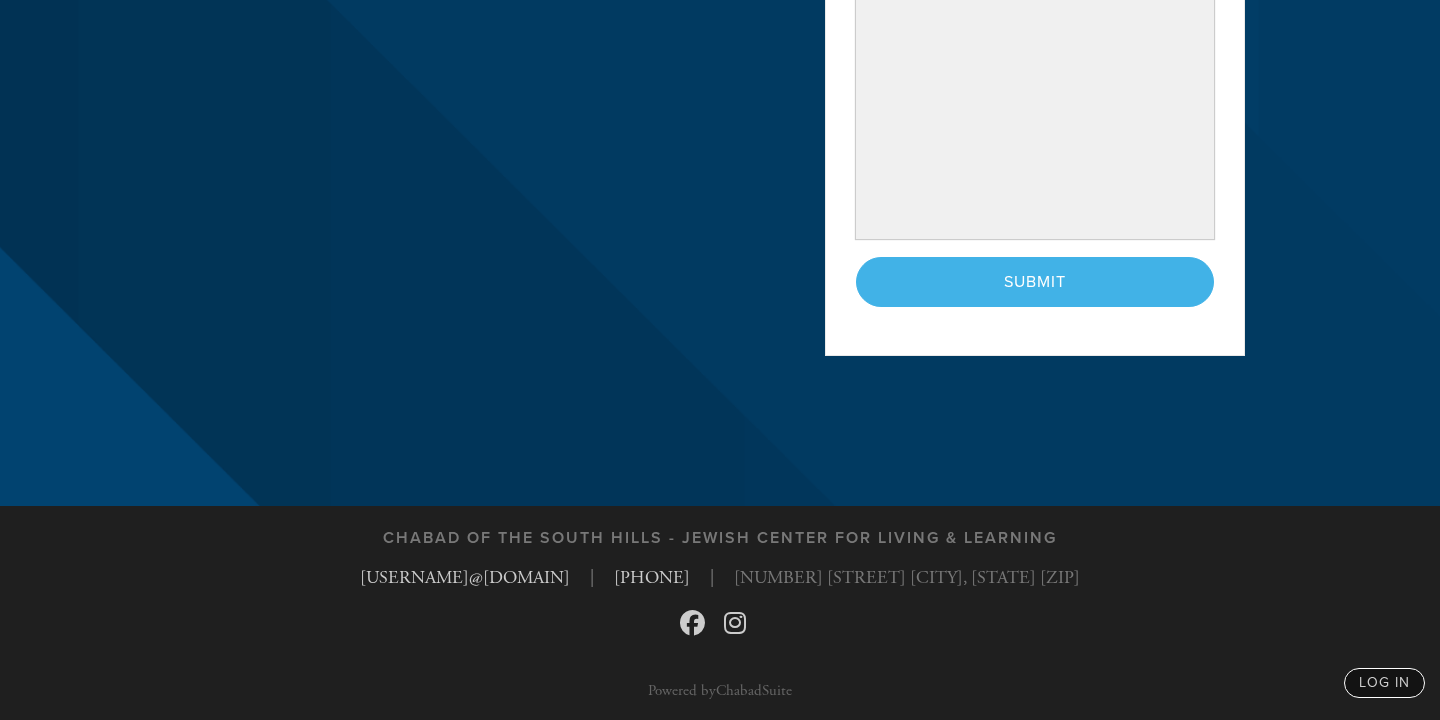click on "< Previous Page Submit" at bounding box center (1035, 282) 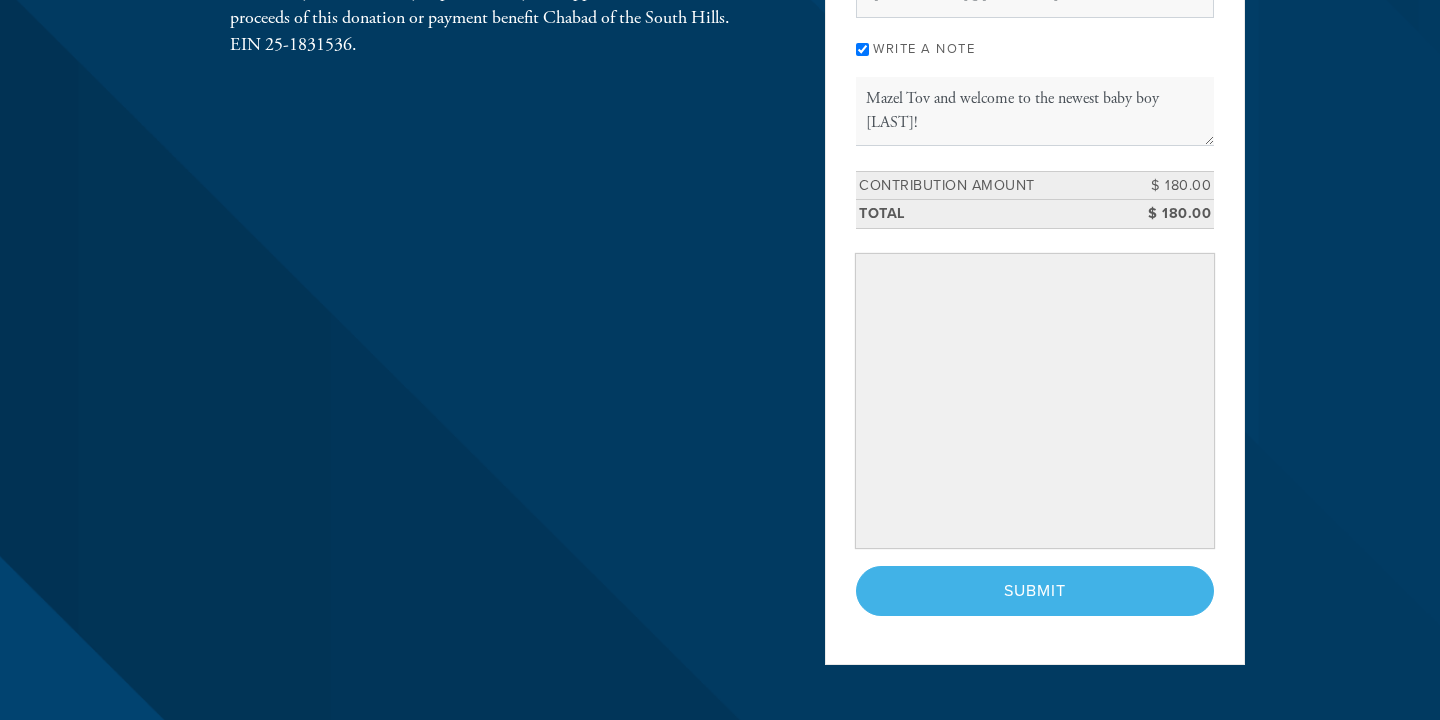 scroll, scrollTop: 0, scrollLeft: 0, axis: both 